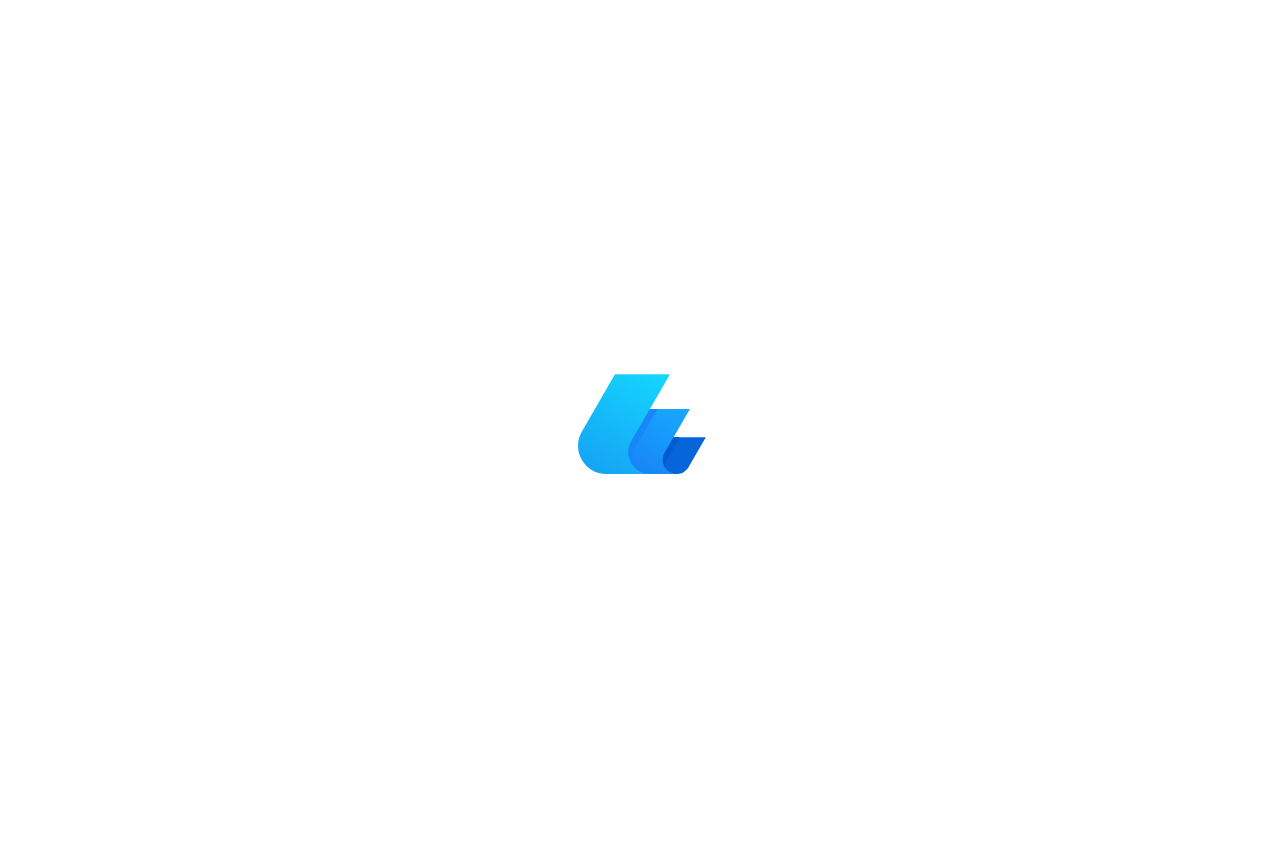 scroll, scrollTop: 0, scrollLeft: 0, axis: both 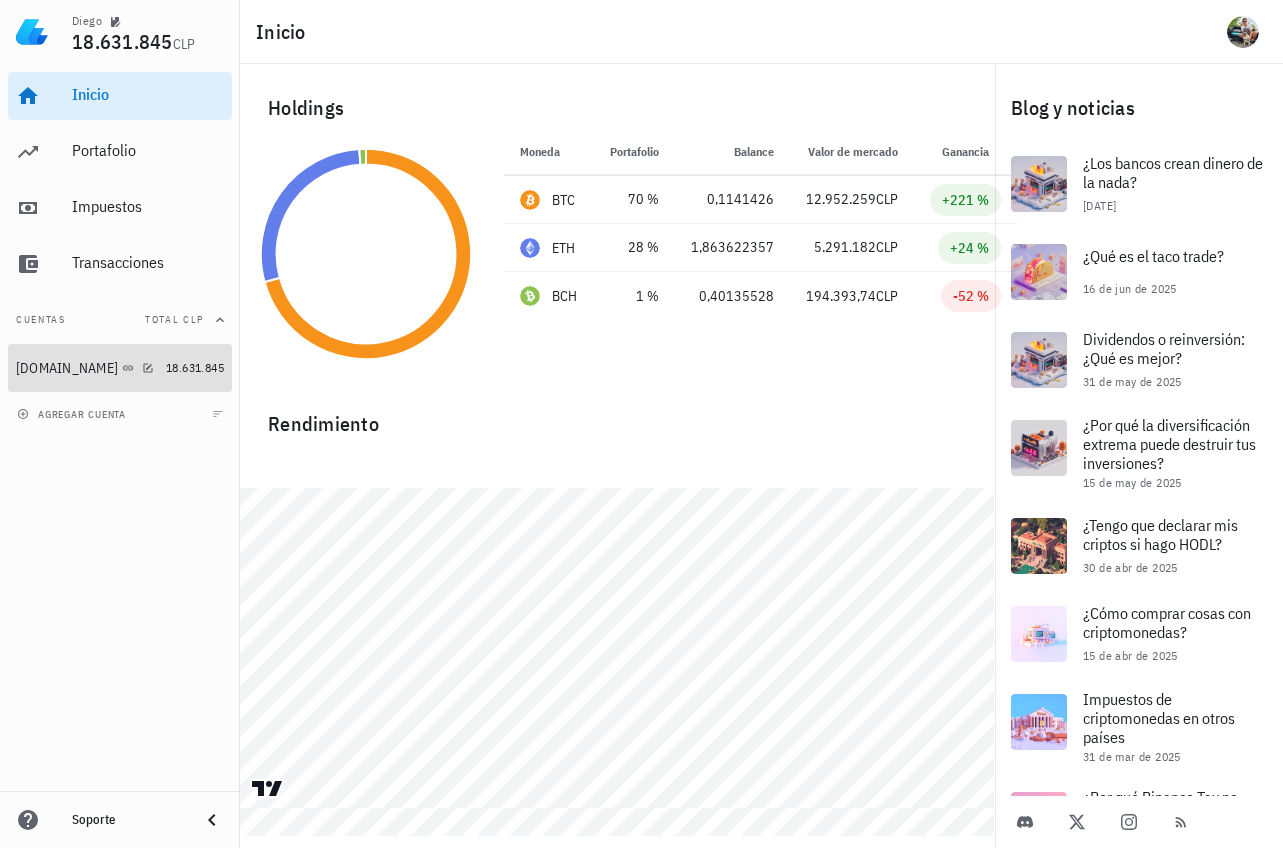 click on "[DOMAIN_NAME]       18.631.845" at bounding box center [120, 368] 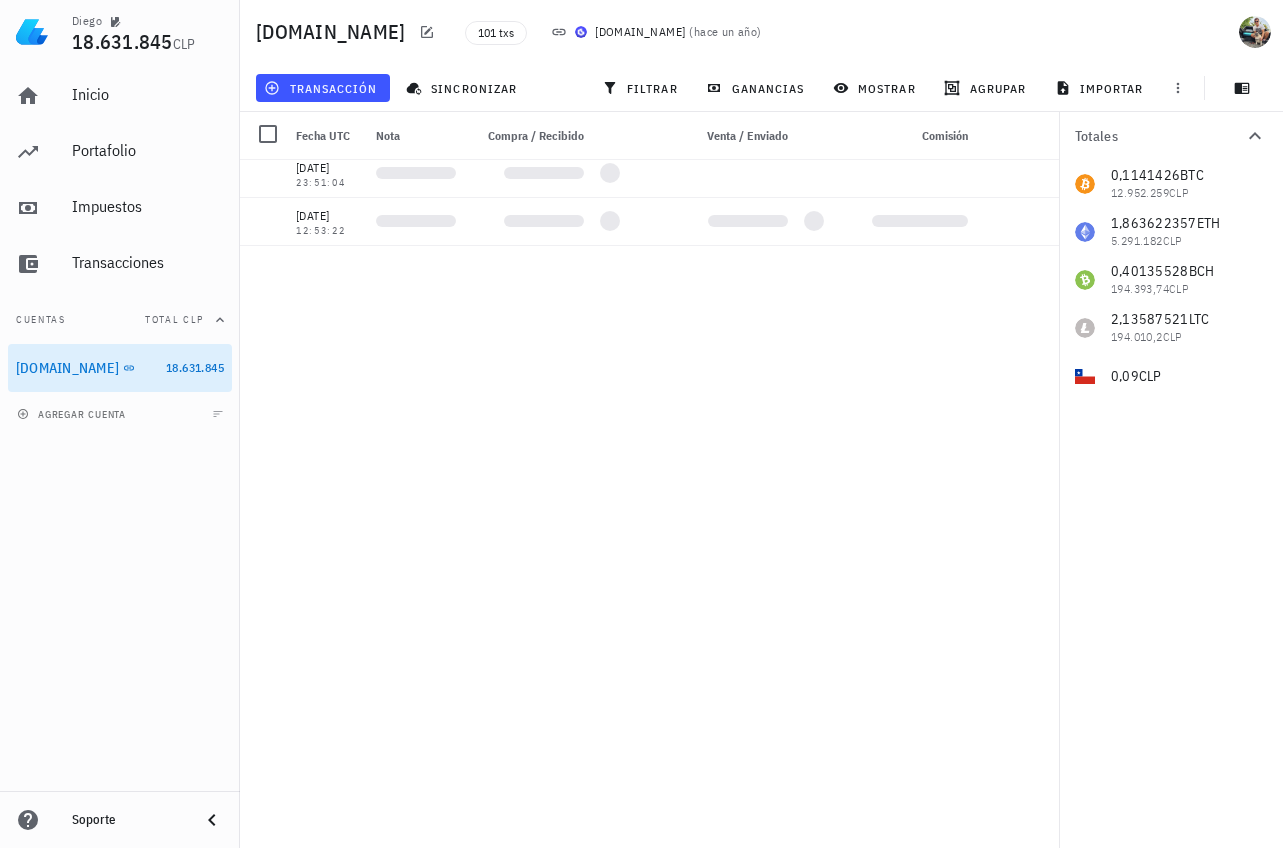 scroll, scrollTop: 0, scrollLeft: 0, axis: both 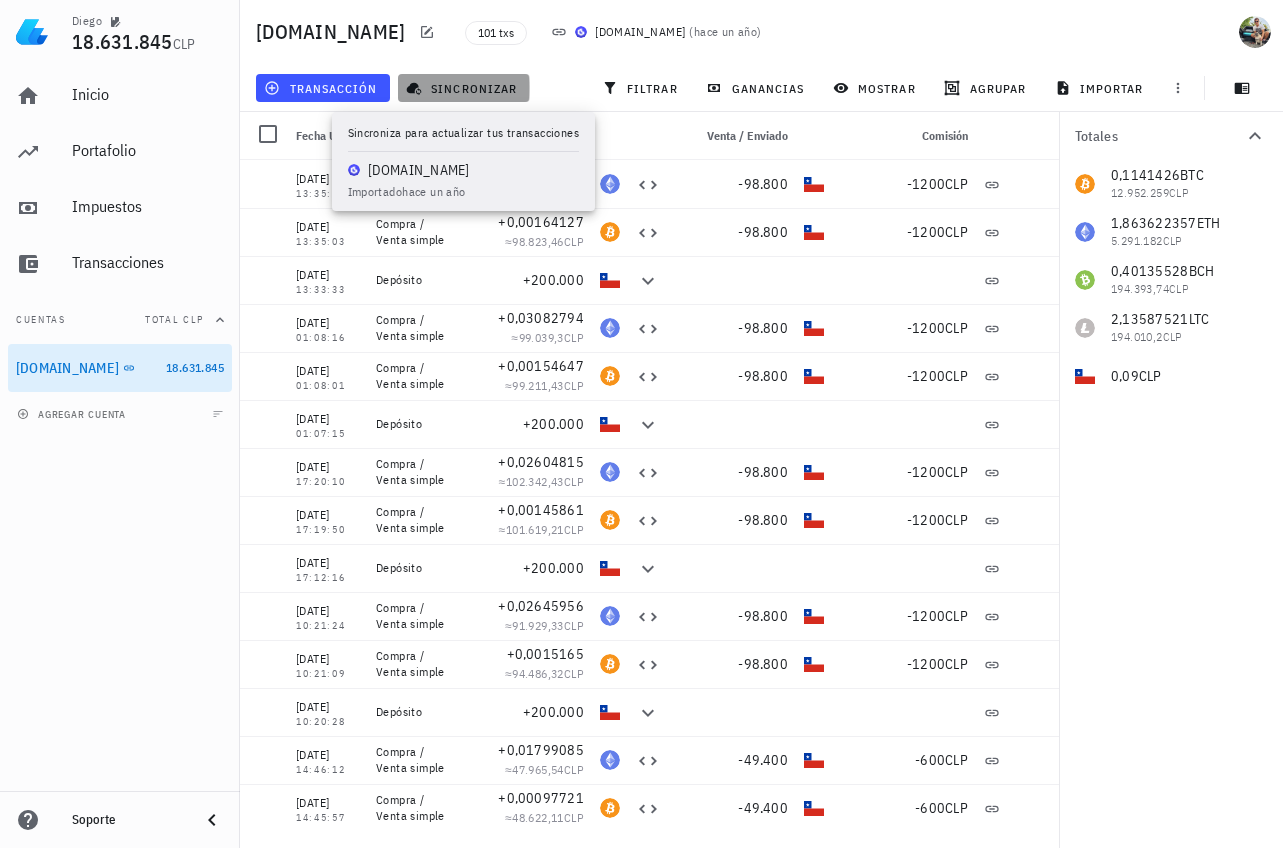 click on "sincronizar" at bounding box center (463, 88) 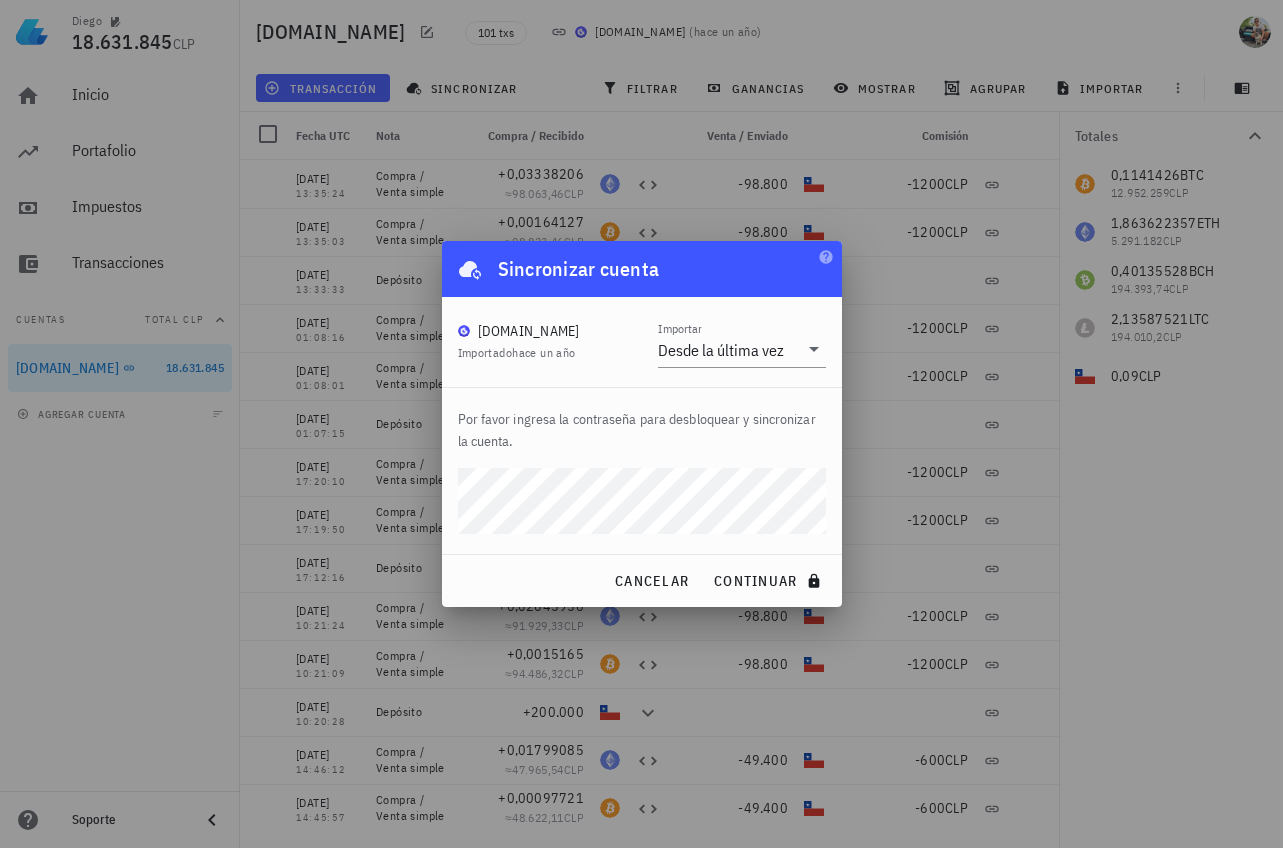 click on "continuar" at bounding box center [769, 581] 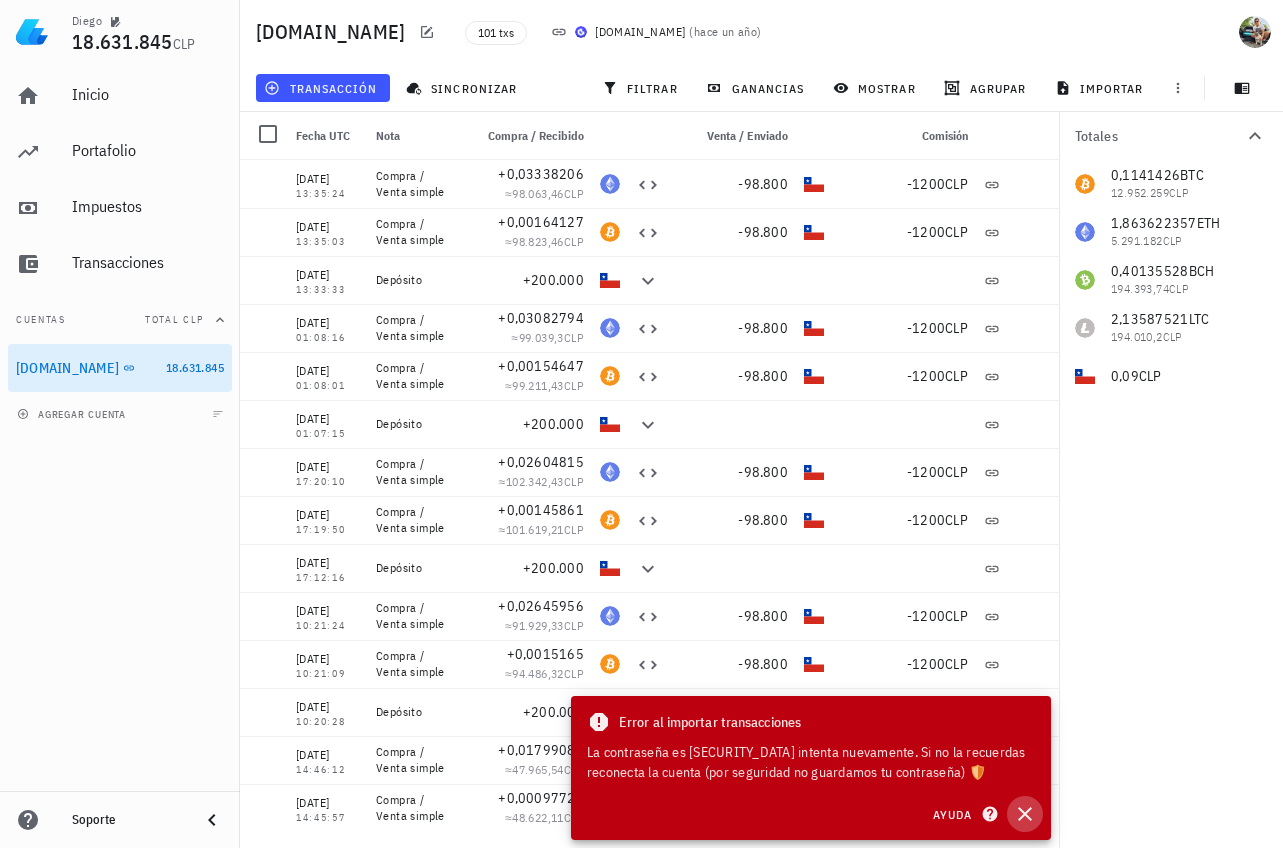 click at bounding box center (1025, 814) 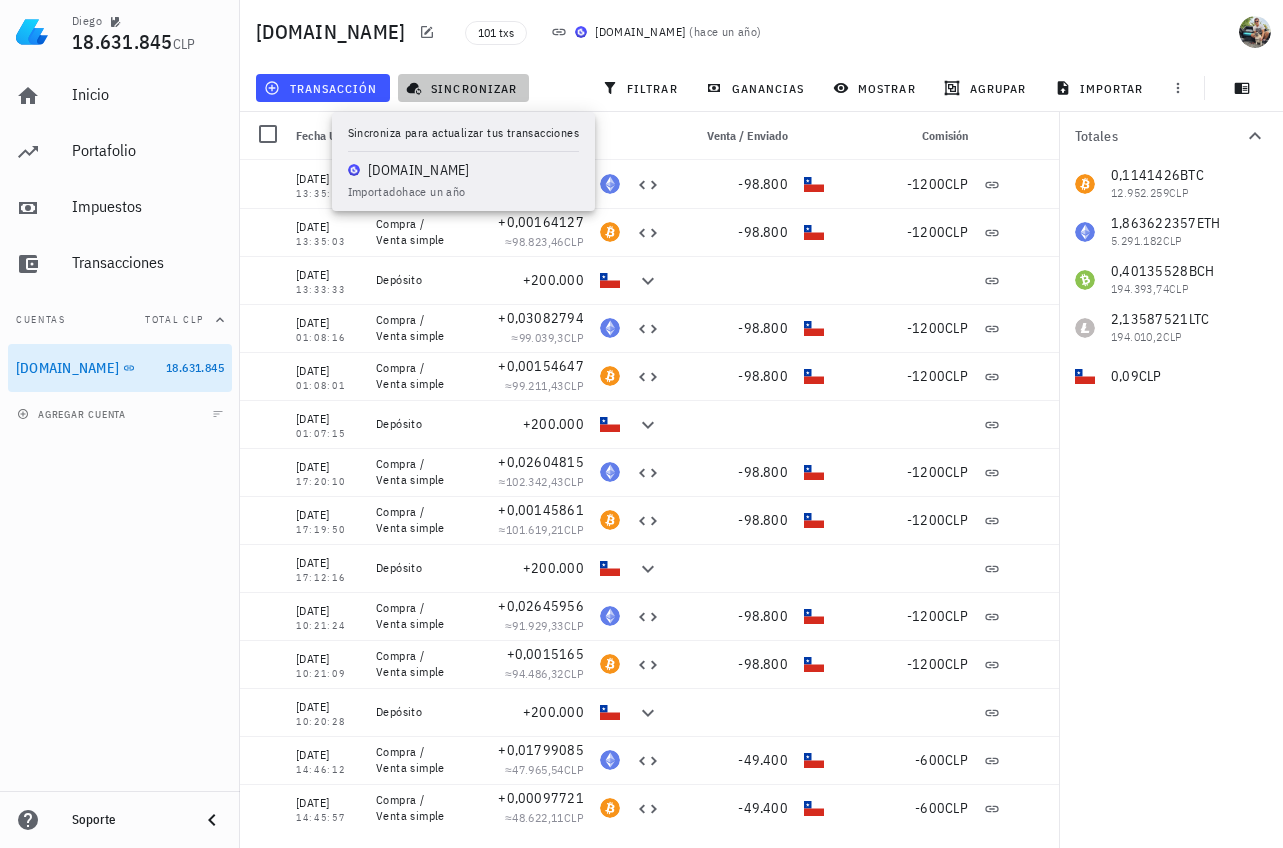 click on "sincronizar" at bounding box center [463, 88] 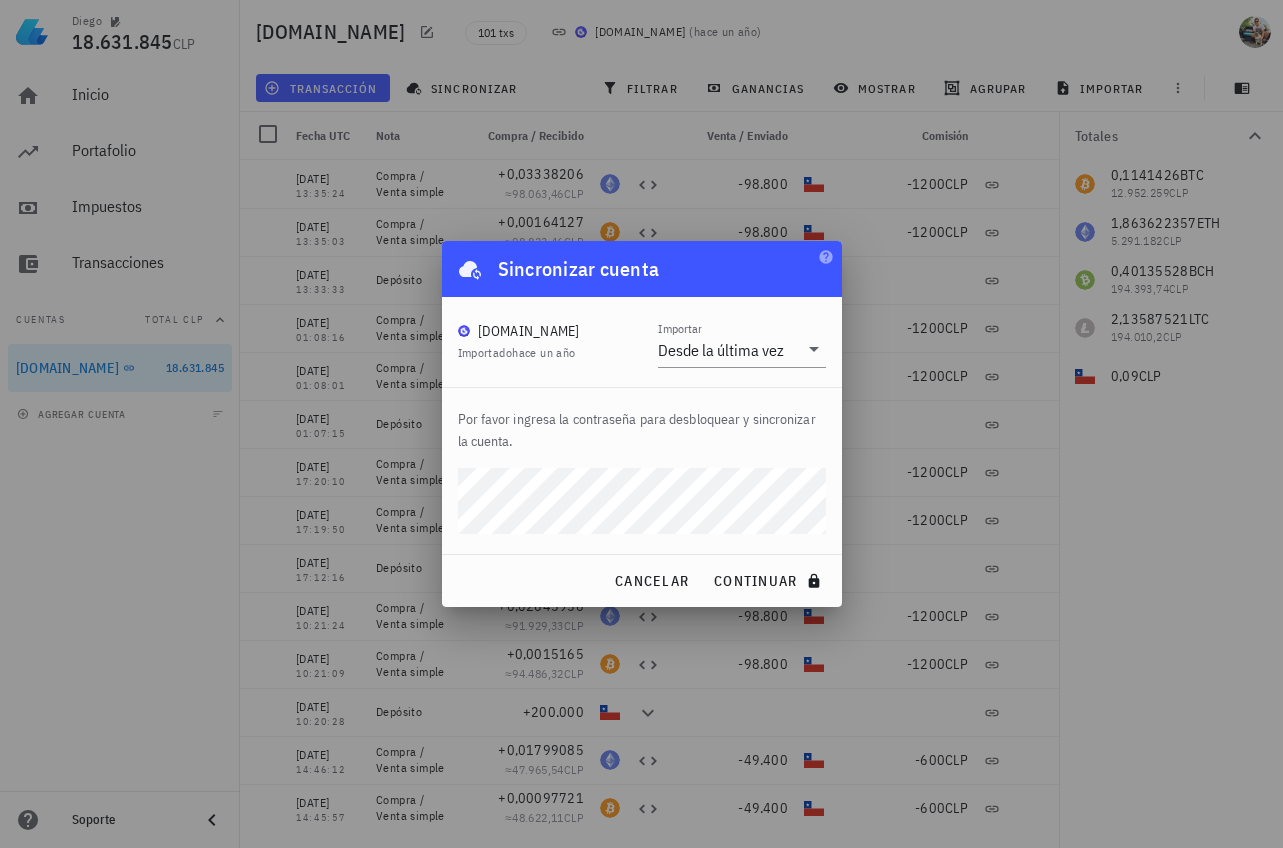 click on "continuar" at bounding box center (769, 581) 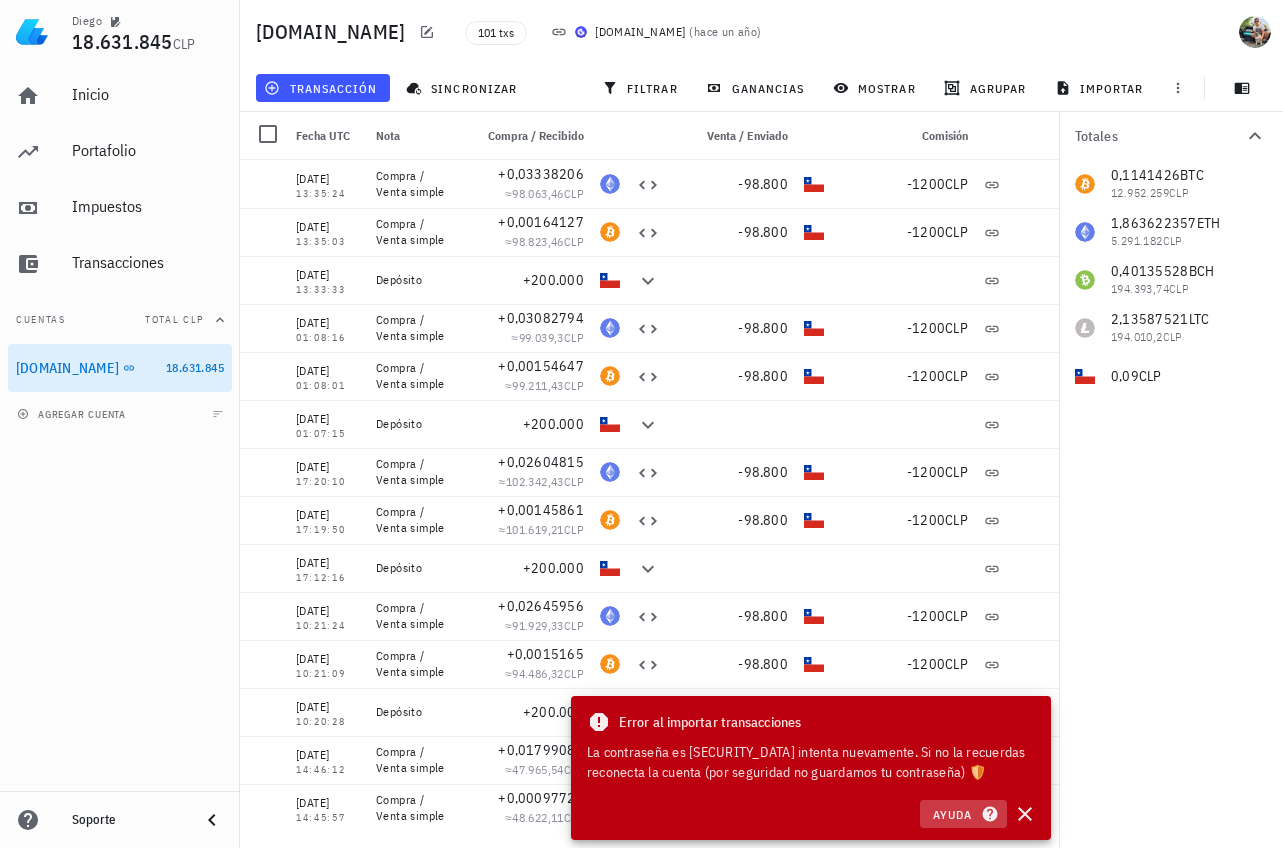 click 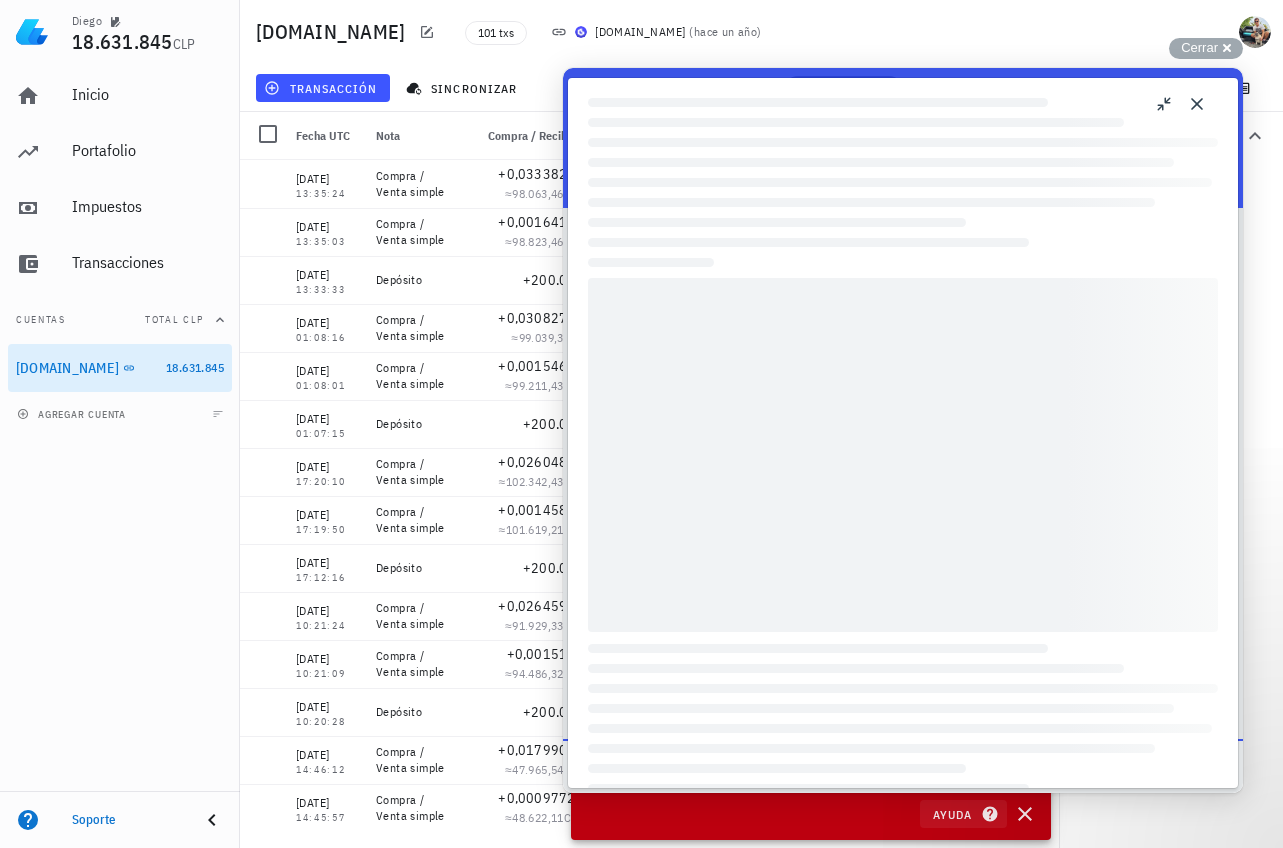 scroll, scrollTop: 0, scrollLeft: 0, axis: both 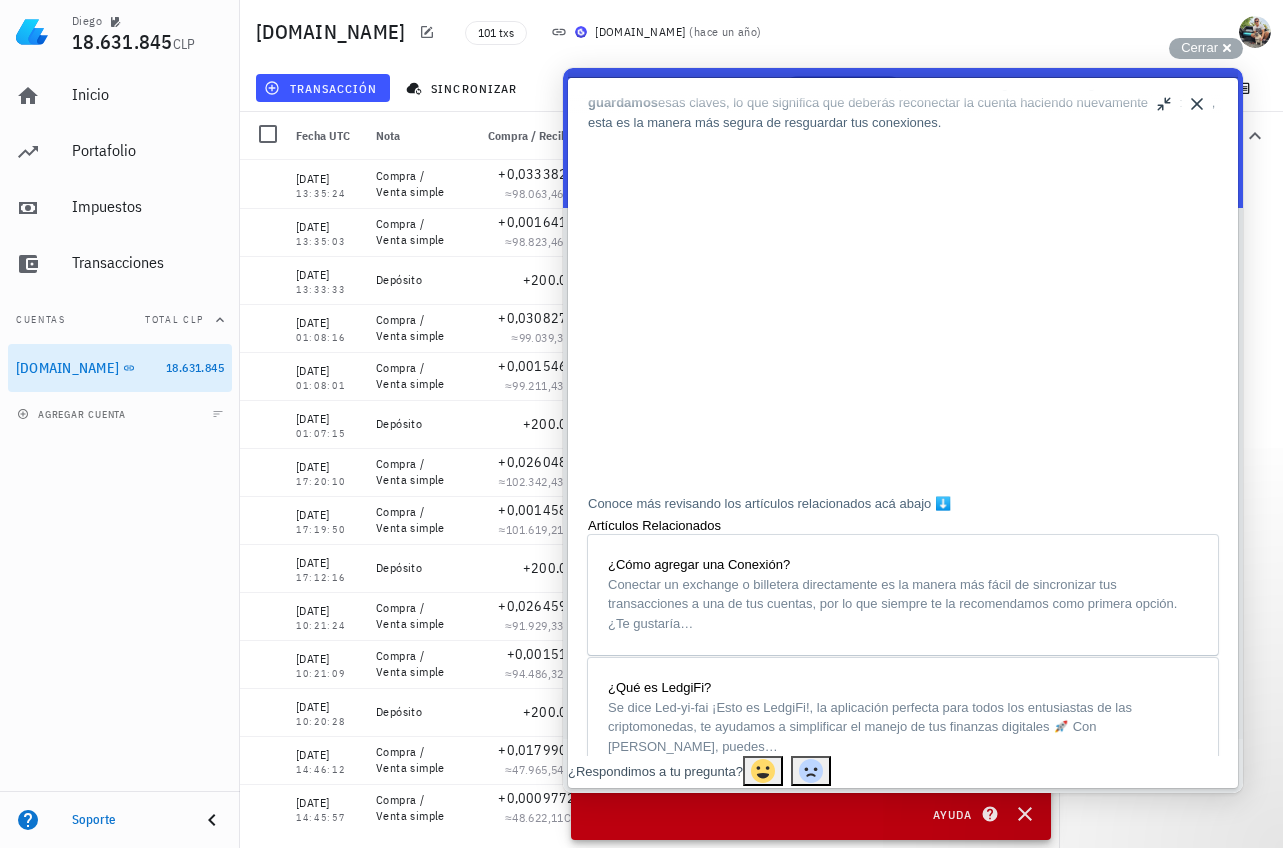 click on "Inicio
[GEOGRAPHIC_DATA]
Impuestos
[GEOGRAPHIC_DATA]
Cuentas
Total
CLP
[DOMAIN_NAME]       18.631.845
agregar cuenta" at bounding box center (120, 427) 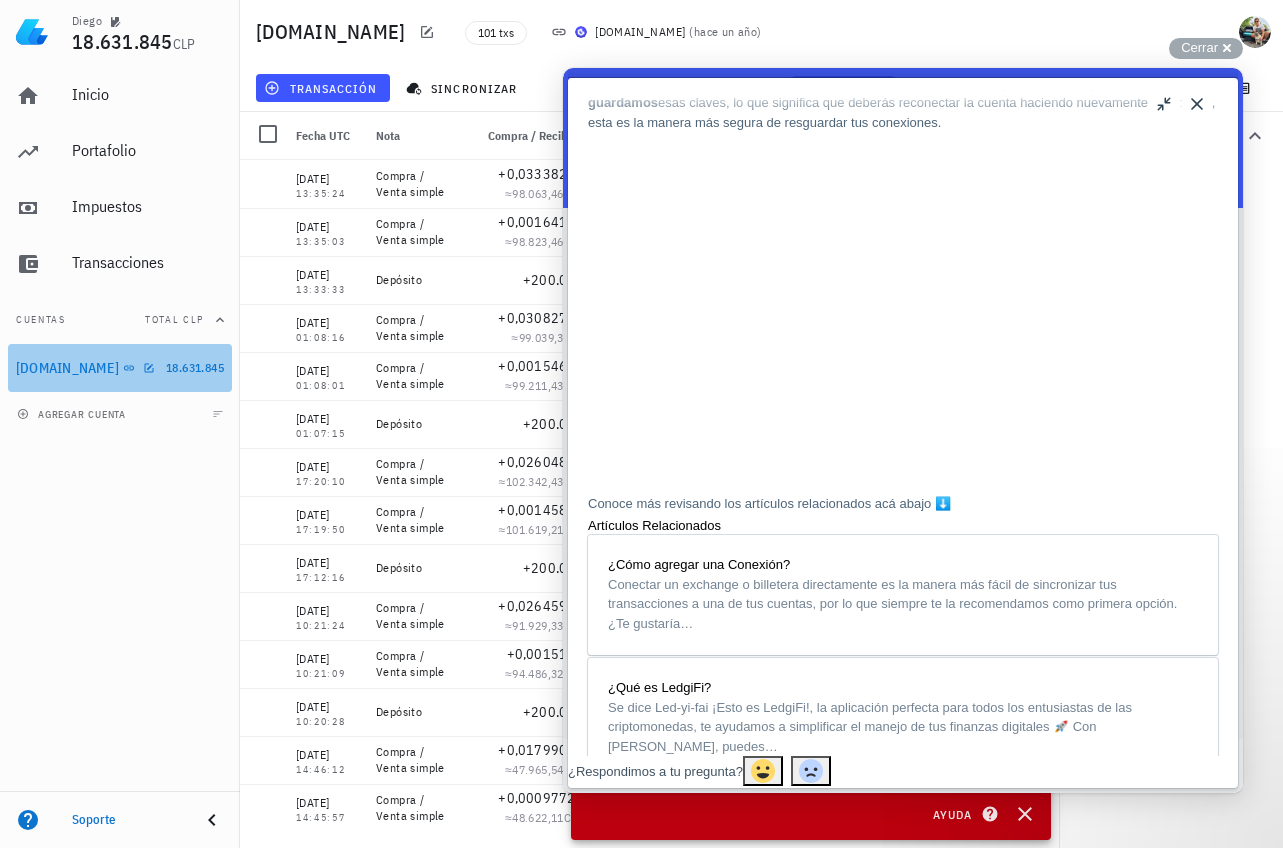 click at bounding box center [145, 367] 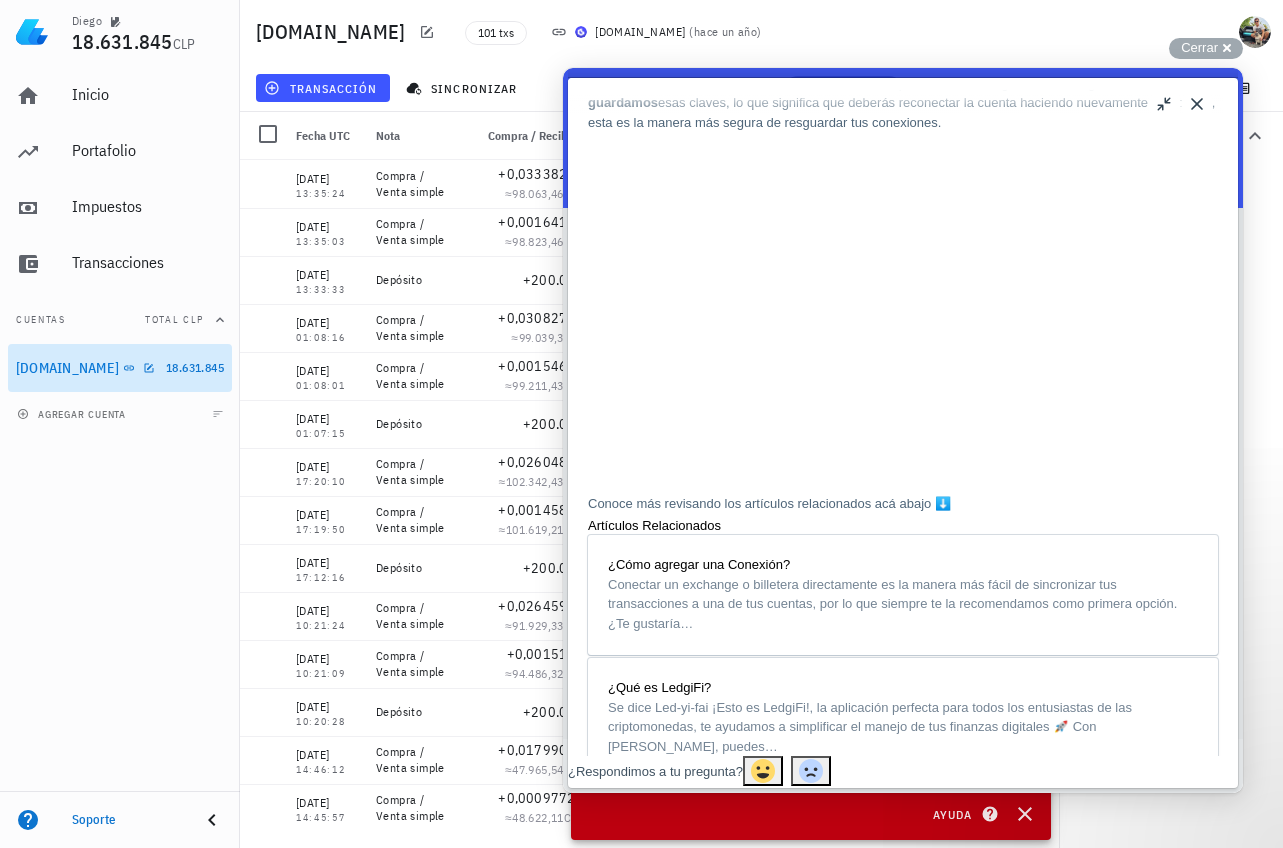 click 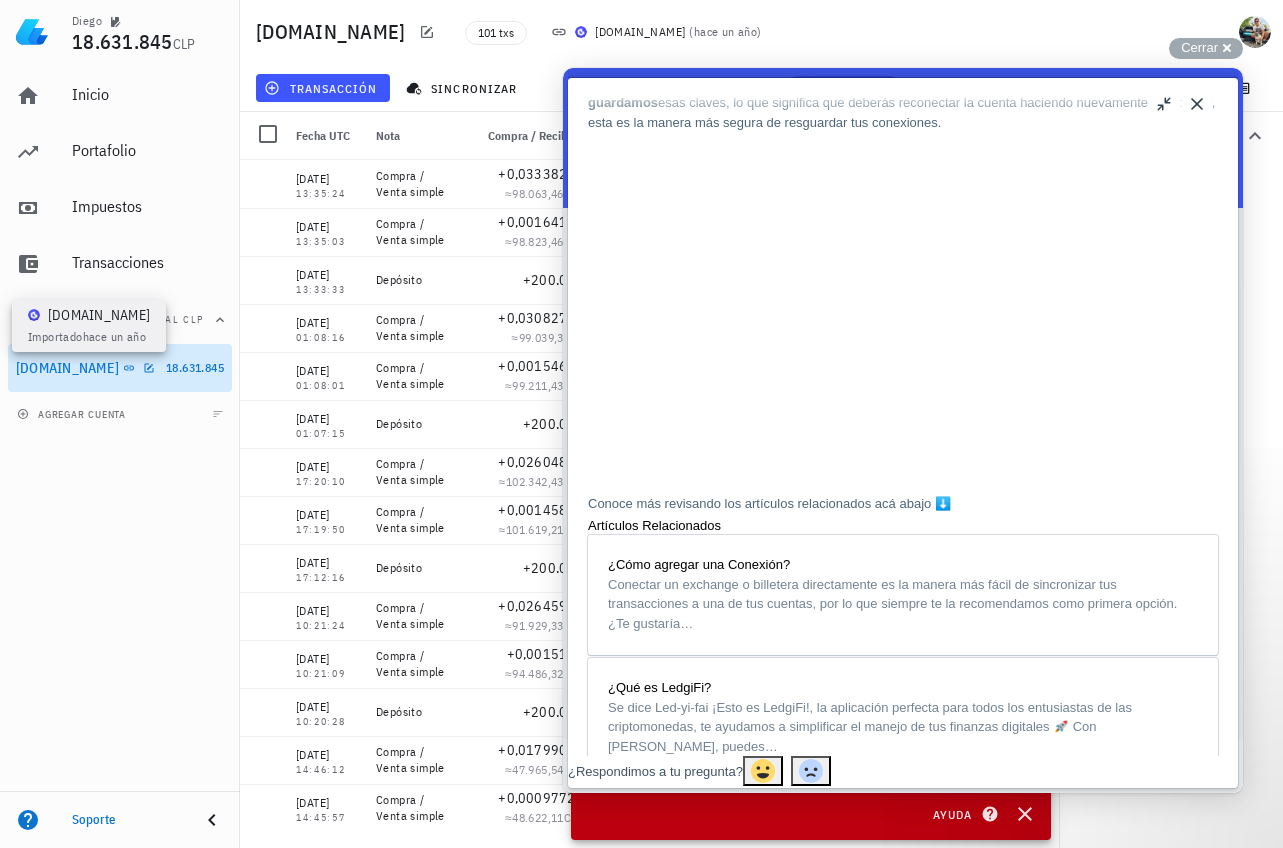 click 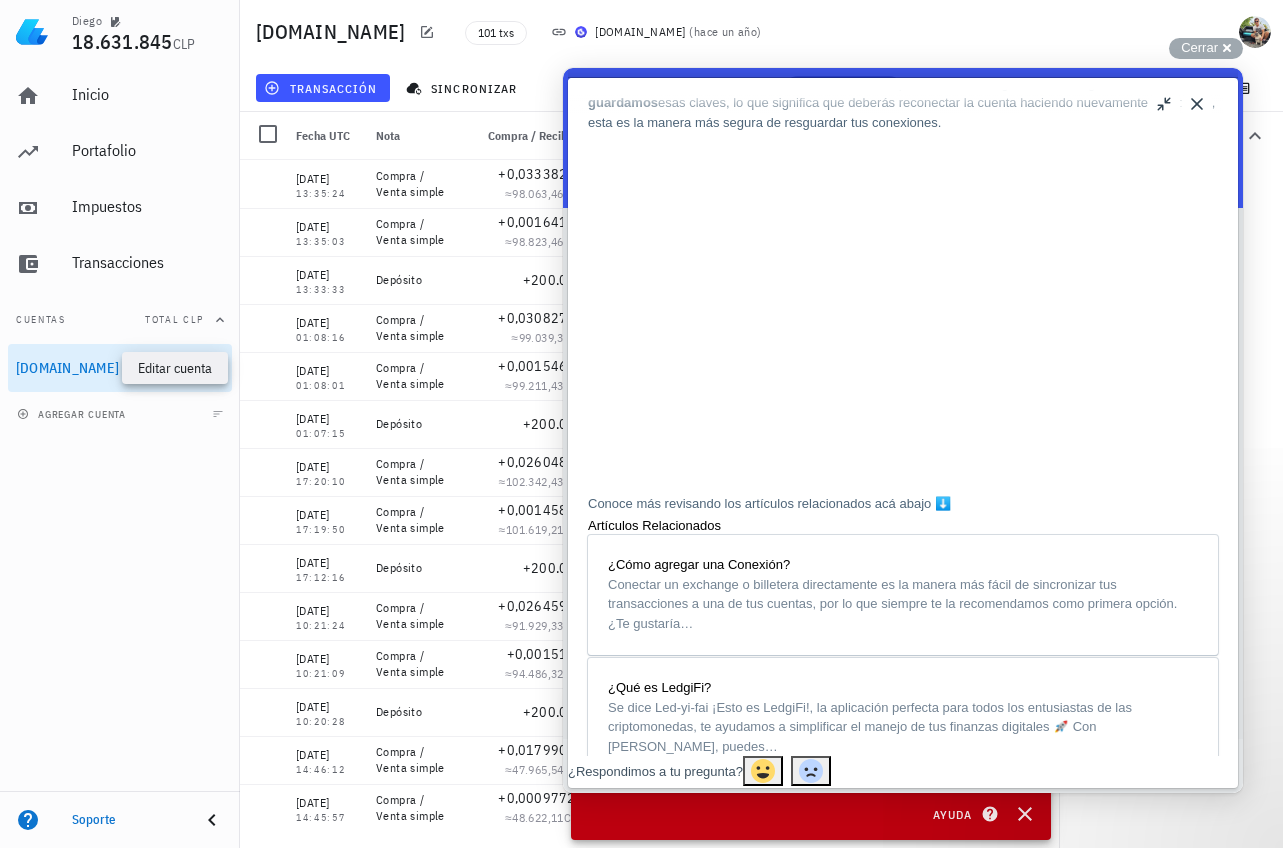 click 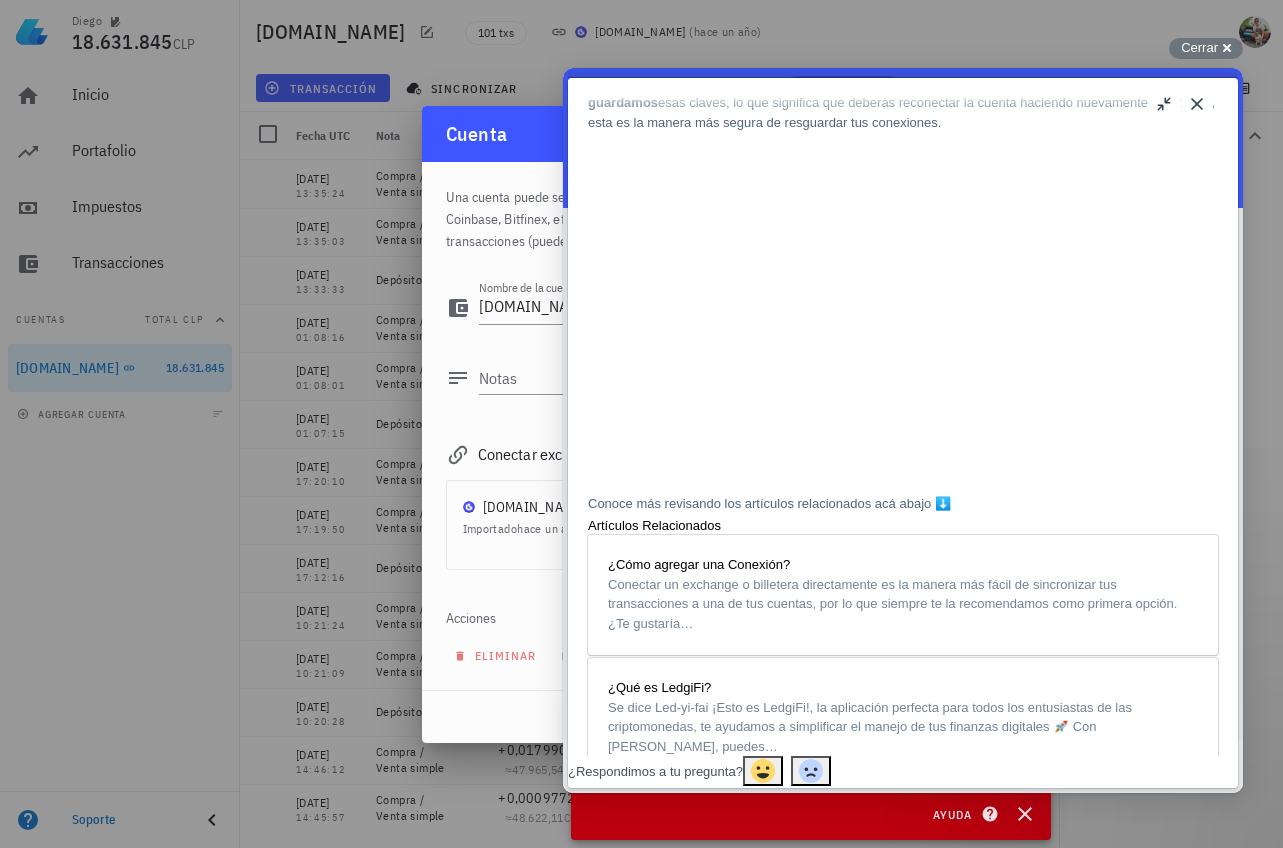 click on "Close u Olvidé la clave de una conexión Olvidé la clave de una conexión Open in a new window Si olvidaste o no recuerdas la clave de una conexión, por motivos de seguridad en LedgiFi  no guardamos  esas claves, lo que significa que deberás reconectar la cuenta haciendo nuevamente el proceso, esta es la manera más segura de resguardar tus conexiones.
Conoce más revisando los artículos relacionados acá abajo ⬇️ Artículos Relacionados ¿Cómo agregar una Conexión? Conectar un exchange o billetera directamente es la manera más fácil de sincronizar tus transacciones a una de tus cuentas, por lo que siempre te la recomendamos como primera opción. ¿Te gustaría… ¿Qué es LedgiFi? Se dice Led-yi-fai ¡Esto es LedgiFi!, la aplicación perfecta para todos los entusiastas de las criptomonedas, te ayudamos a simplificar el manejo de tus finanzas digitales 🚀 Con LedgiFi, puedes… ¿Cómo LedgiFi resguarda mi seguridad? Conoce nuestros planes ¿Respondimos a tu pregunta?" at bounding box center [903, 430] 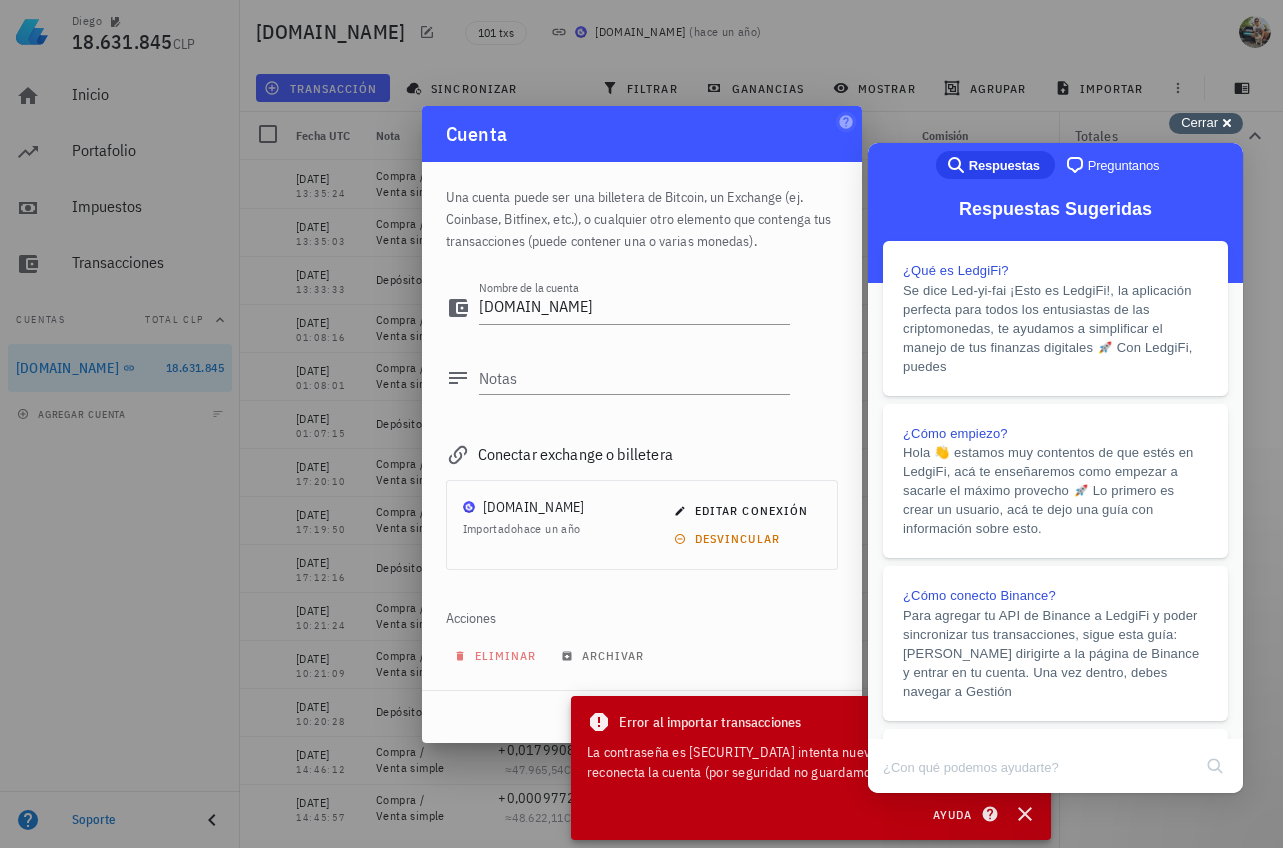 click on "Cerrar" at bounding box center [1199, 122] 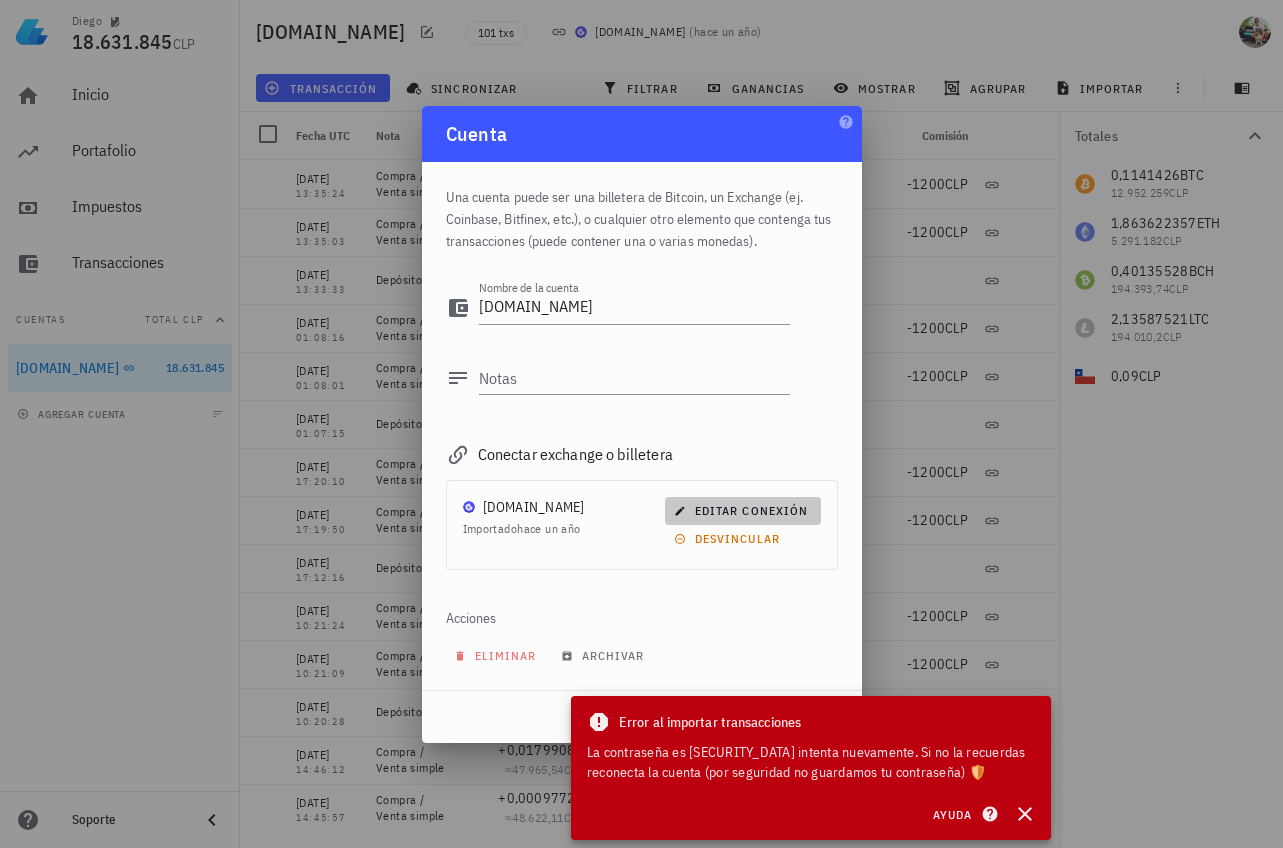 click on "editar conexión" at bounding box center [742, 511] 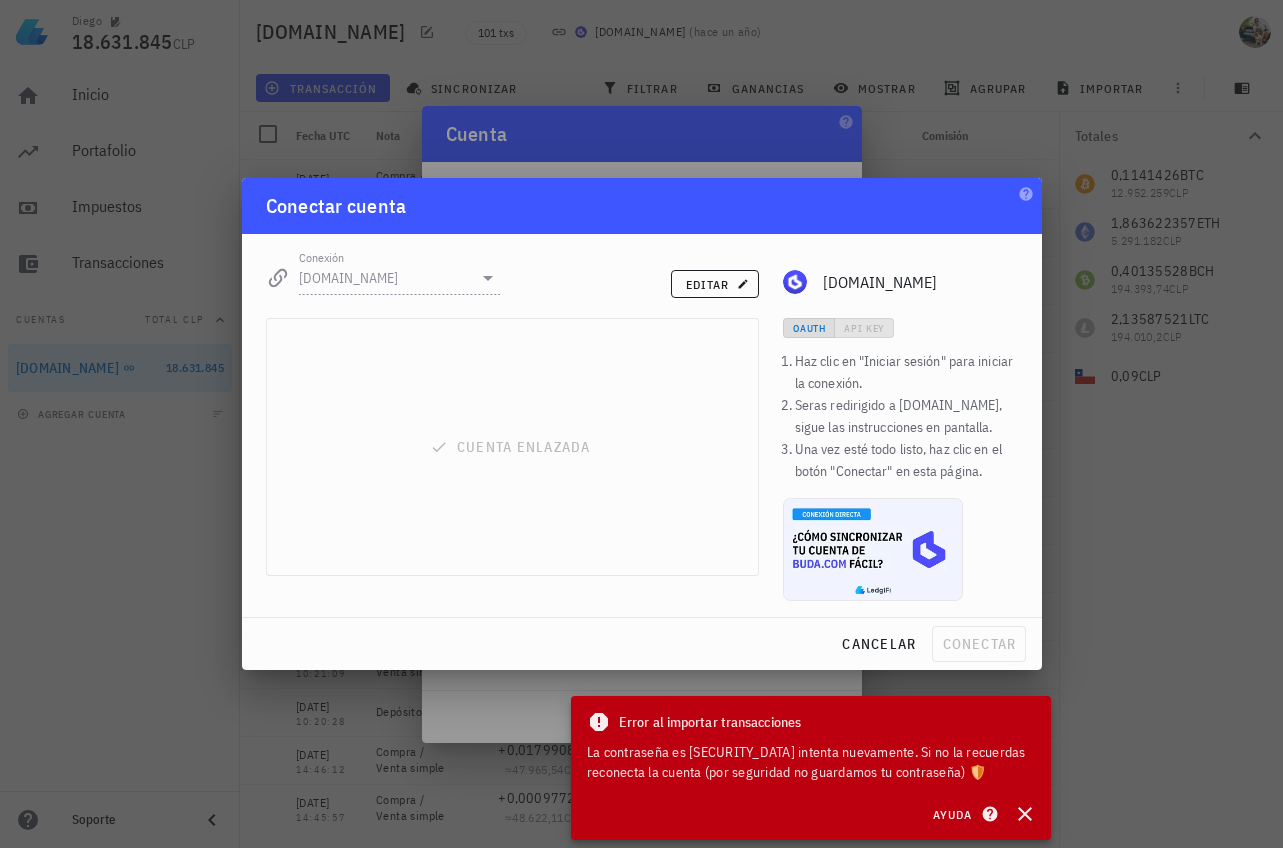click on "OAuth   API Key" at bounding box center [900, 328] 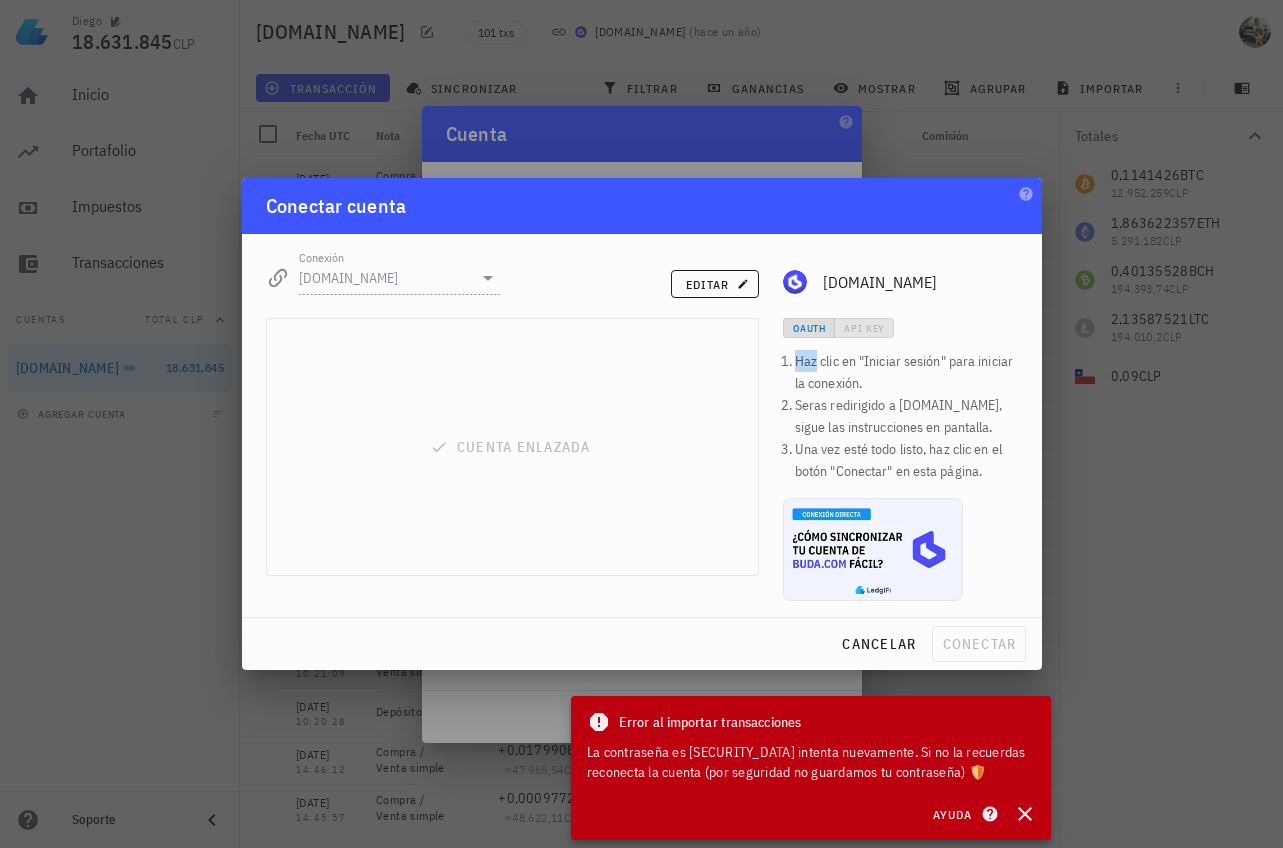 click on "OAuth   API Key" at bounding box center [900, 328] 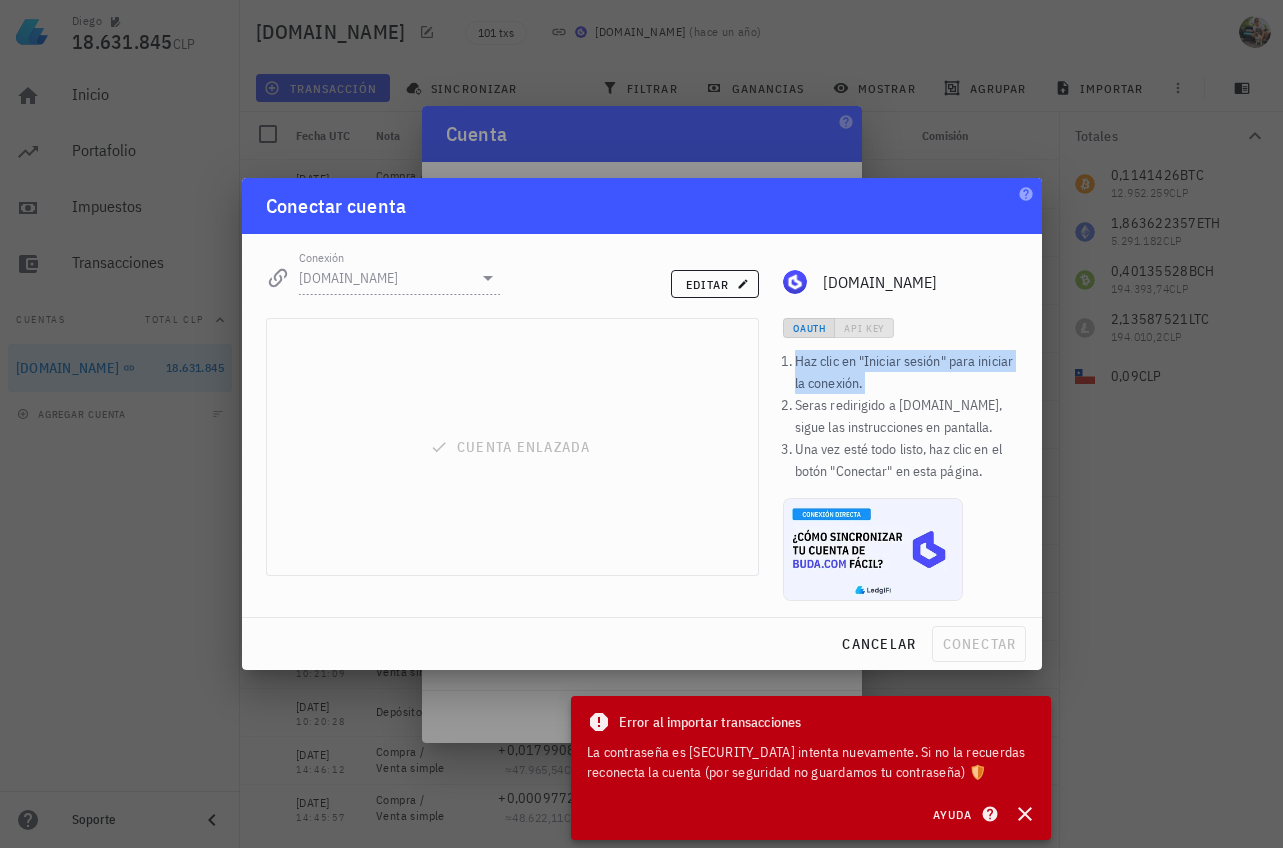 click on "OAuth   API Key" at bounding box center (900, 328) 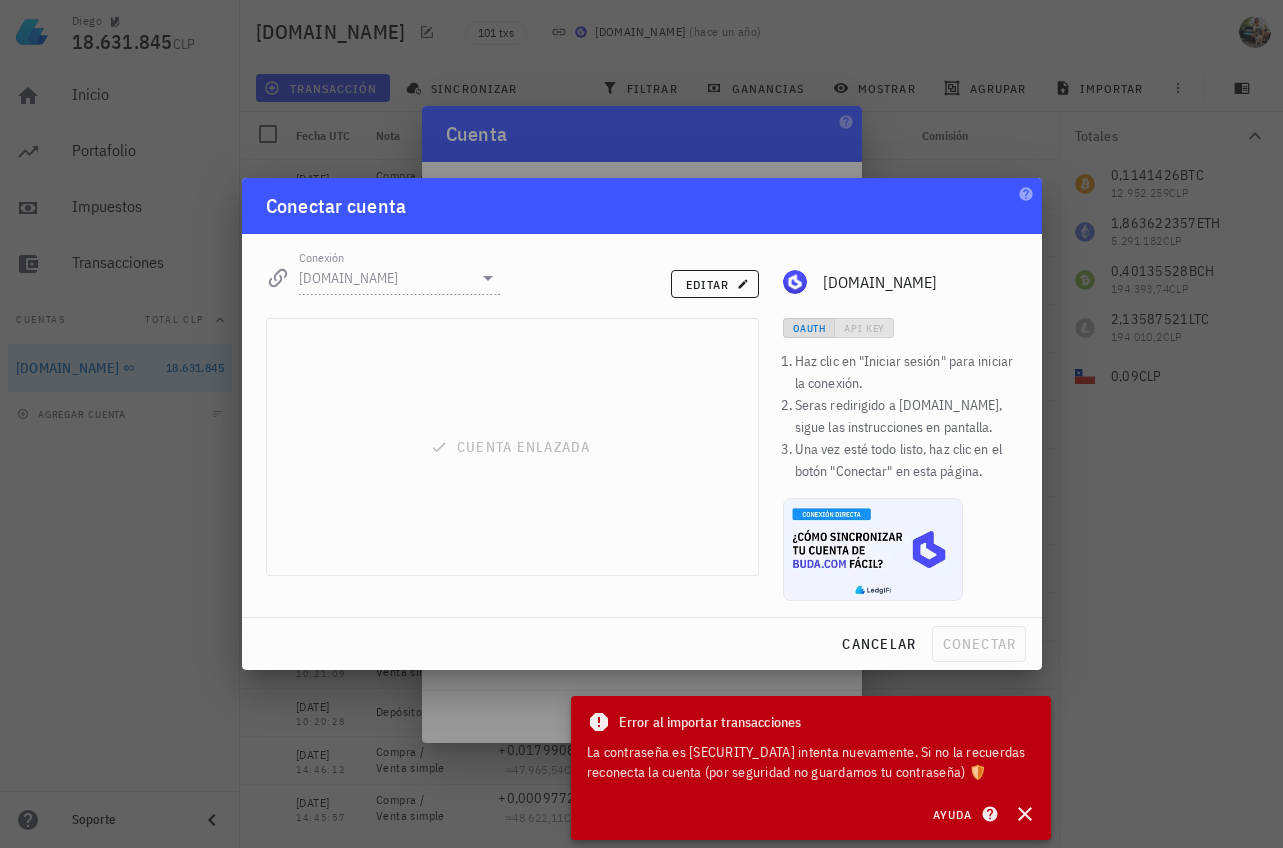 drag, startPoint x: 859, startPoint y: 326, endPoint x: 877, endPoint y: 316, distance: 20.59126 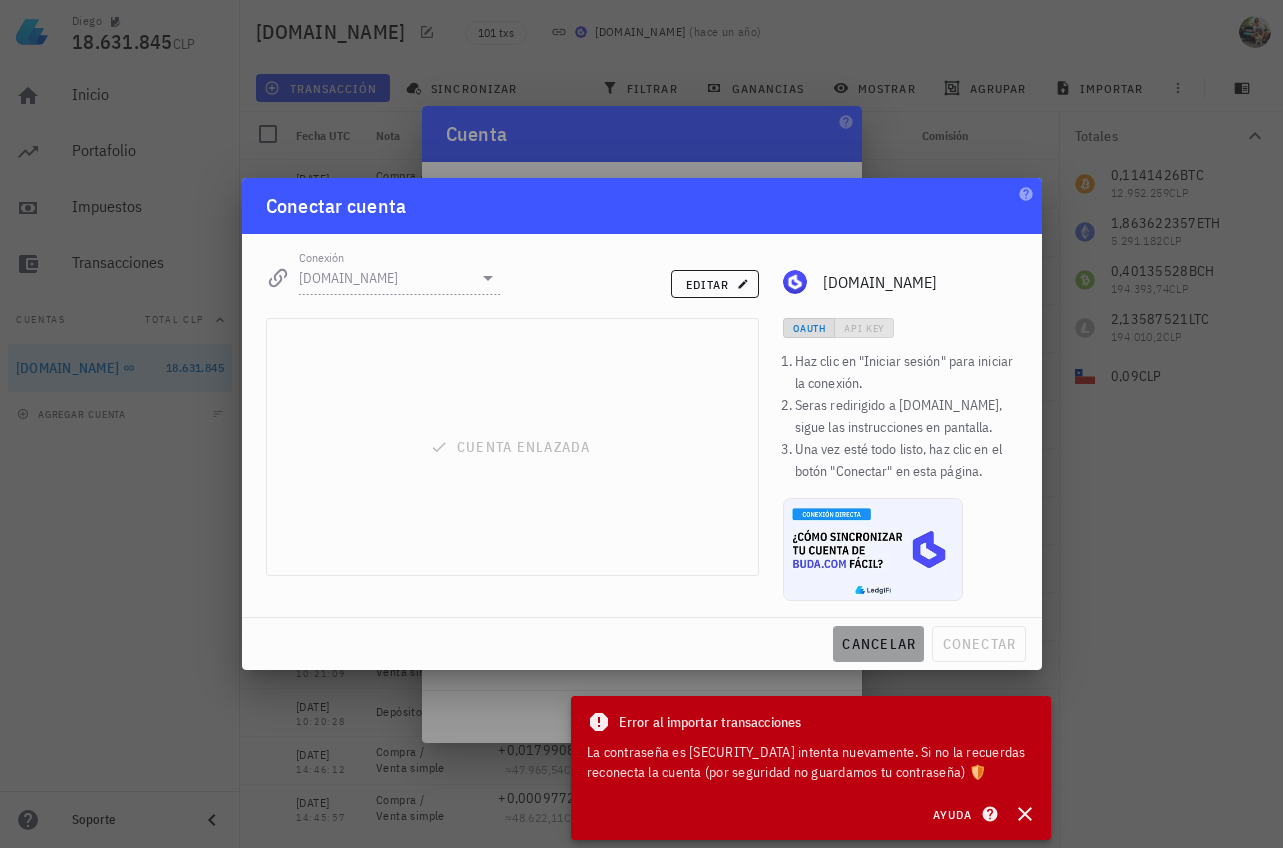 click on "cancelar" at bounding box center [878, 644] 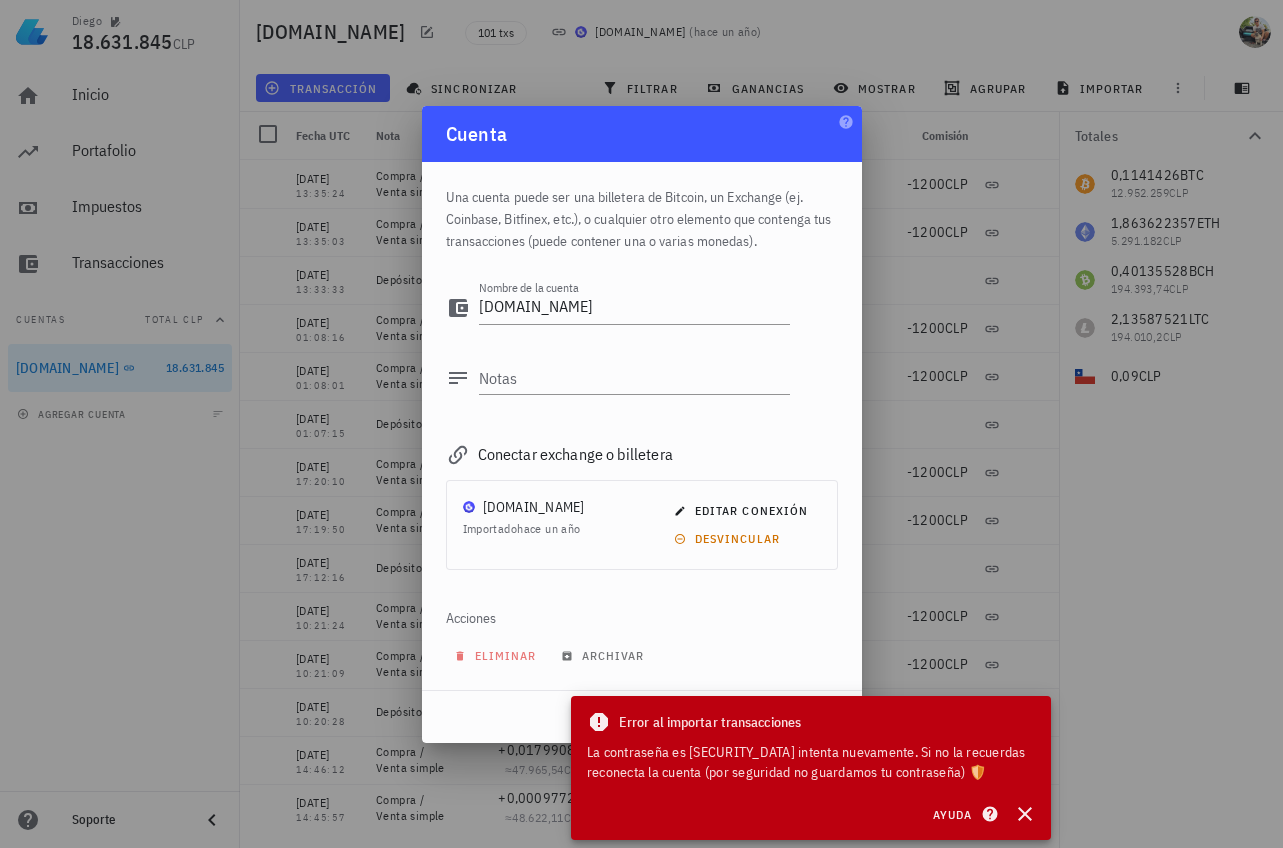 click on "Conectar exchange o billetera" at bounding box center [642, 454] 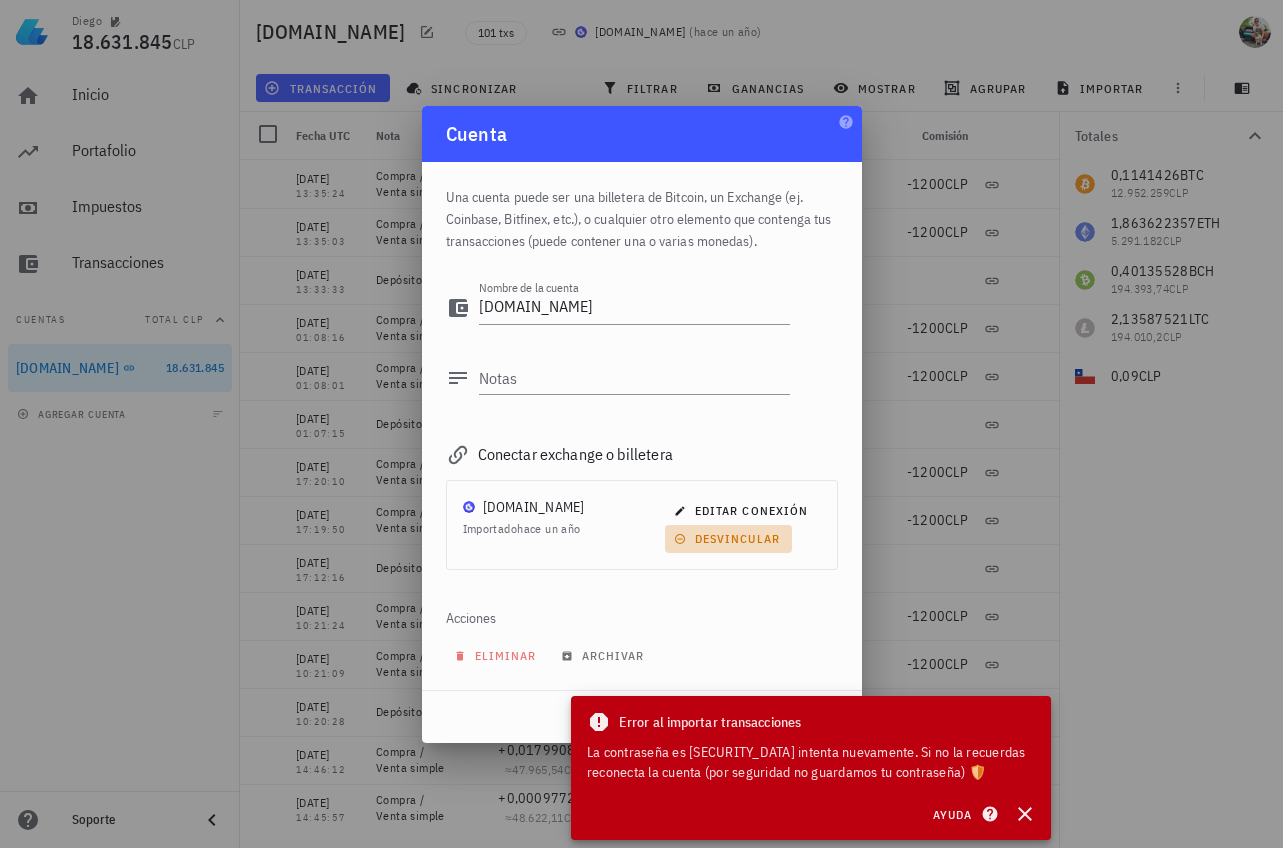 click on "desvincular" at bounding box center (729, 538) 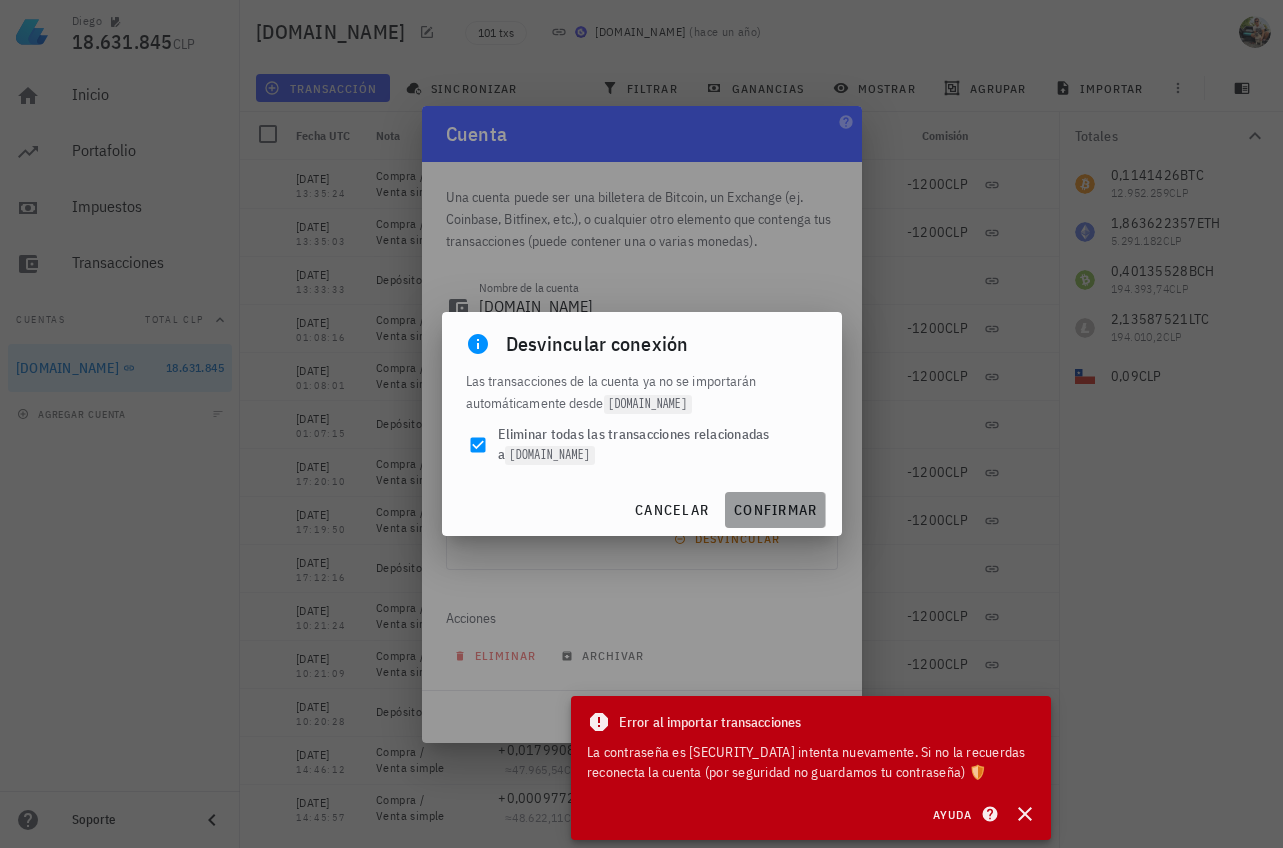 click on "confirmar" at bounding box center (775, 510) 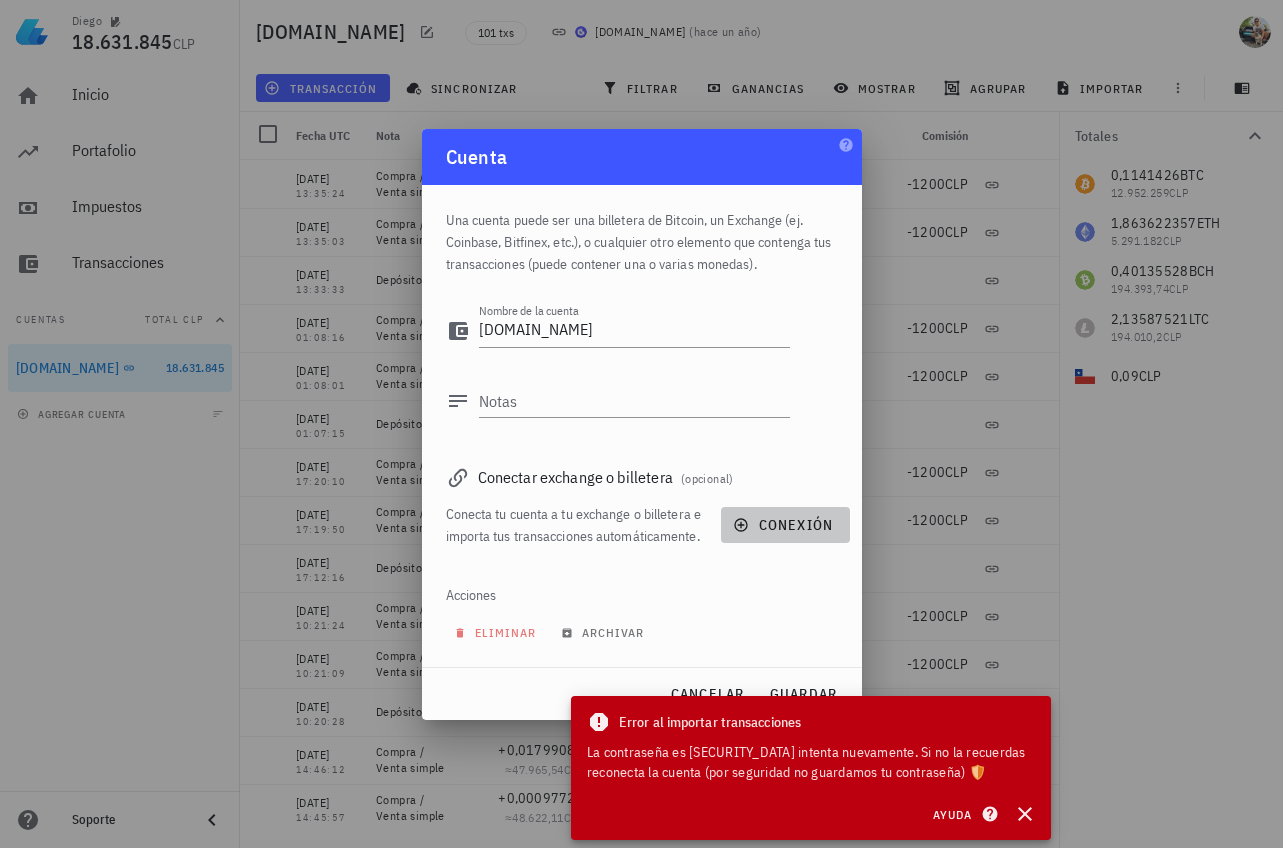 click on "conexión" at bounding box center [785, 525] 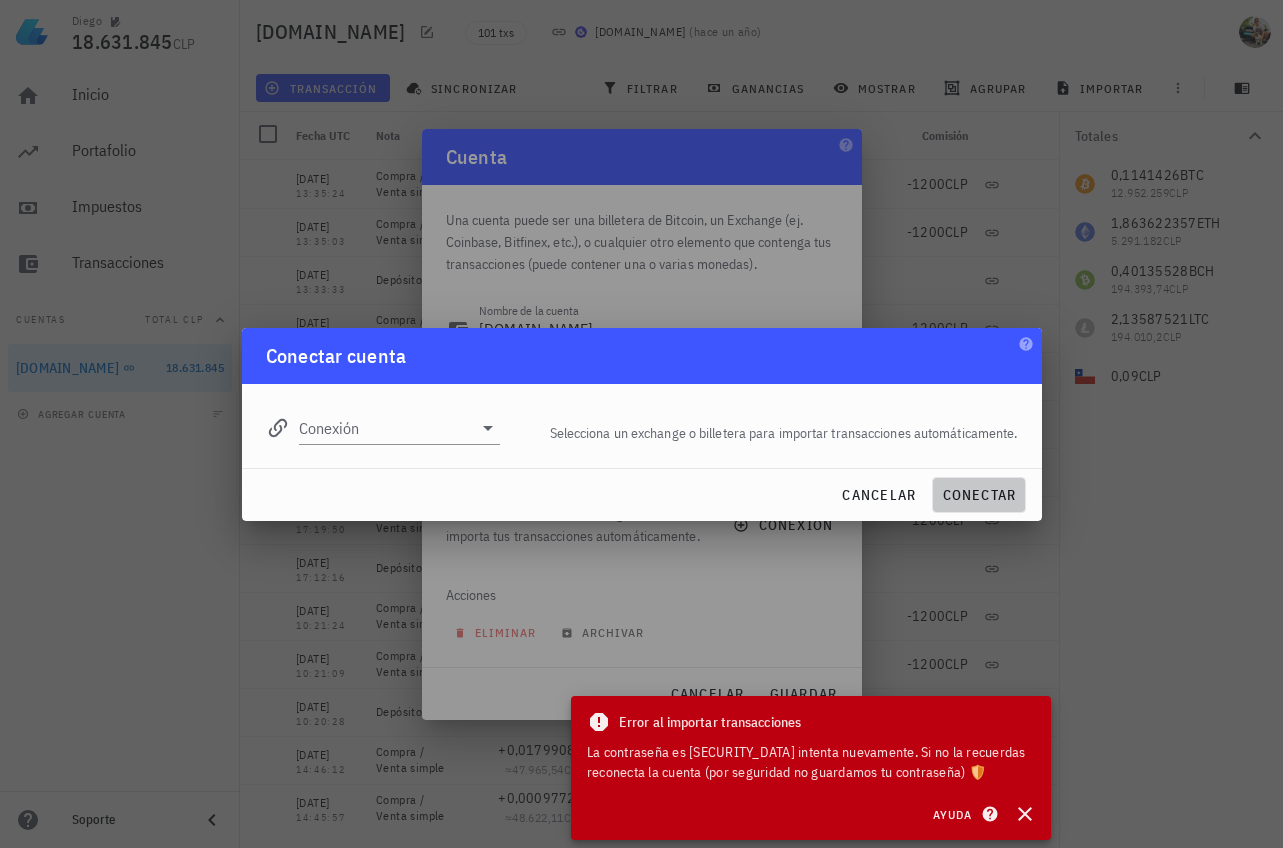 click on "conectar" at bounding box center (978, 495) 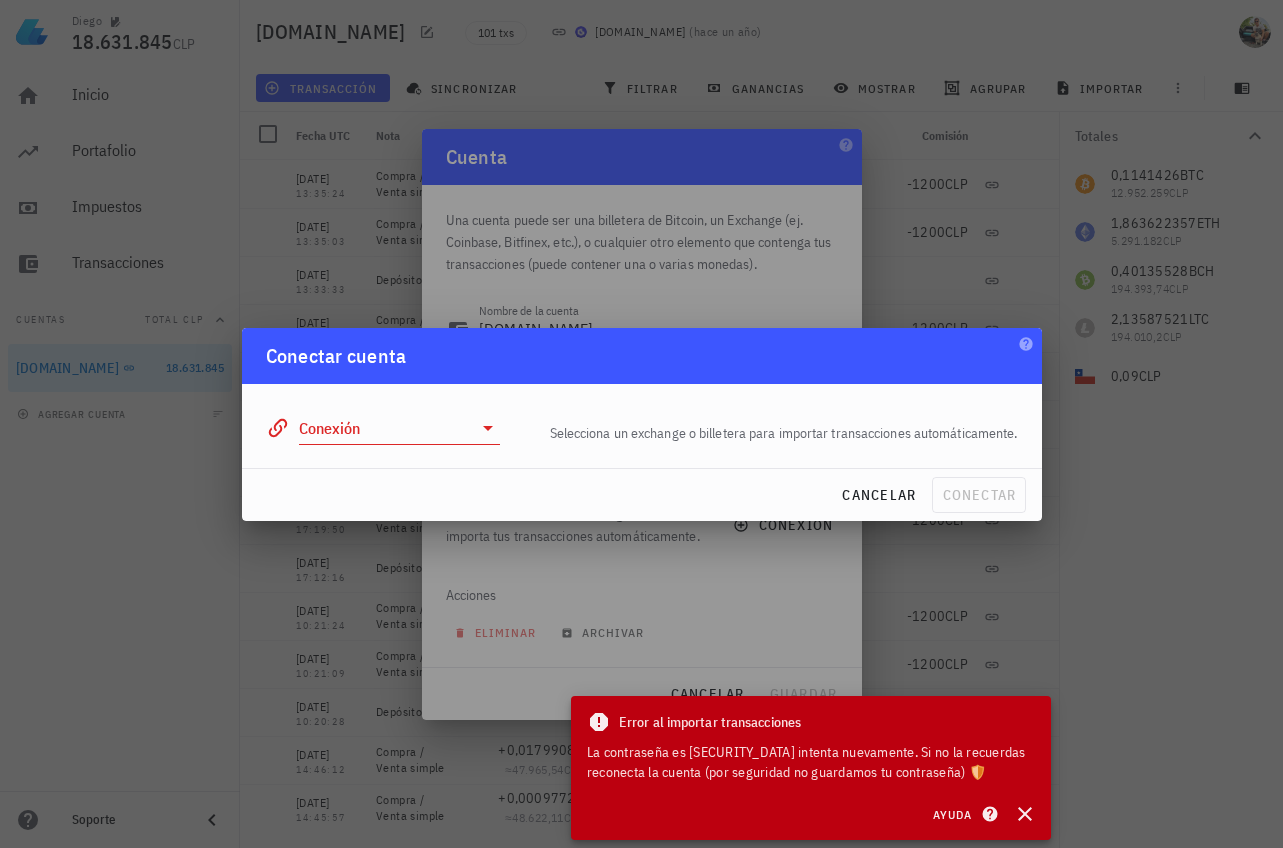 click 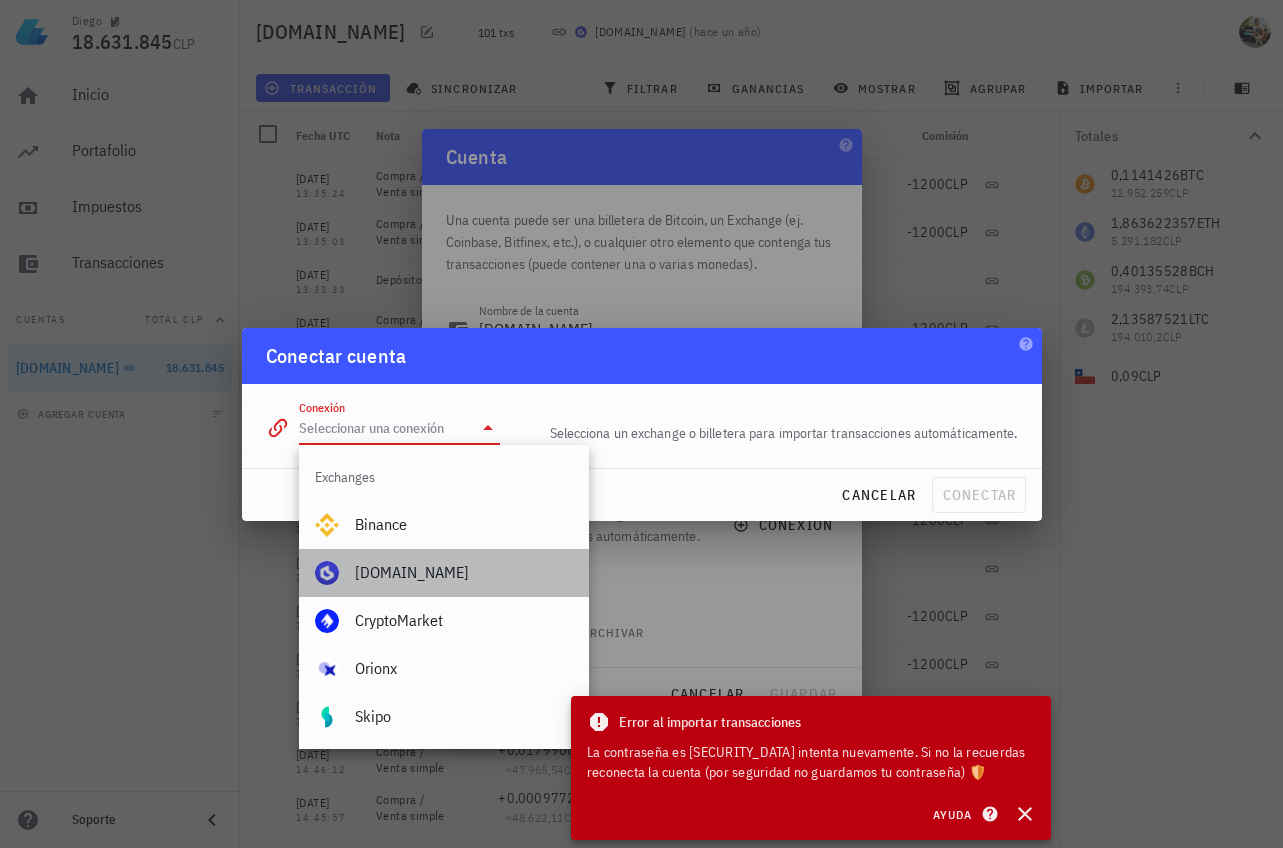 click on "[DOMAIN_NAME]" at bounding box center [464, 572] 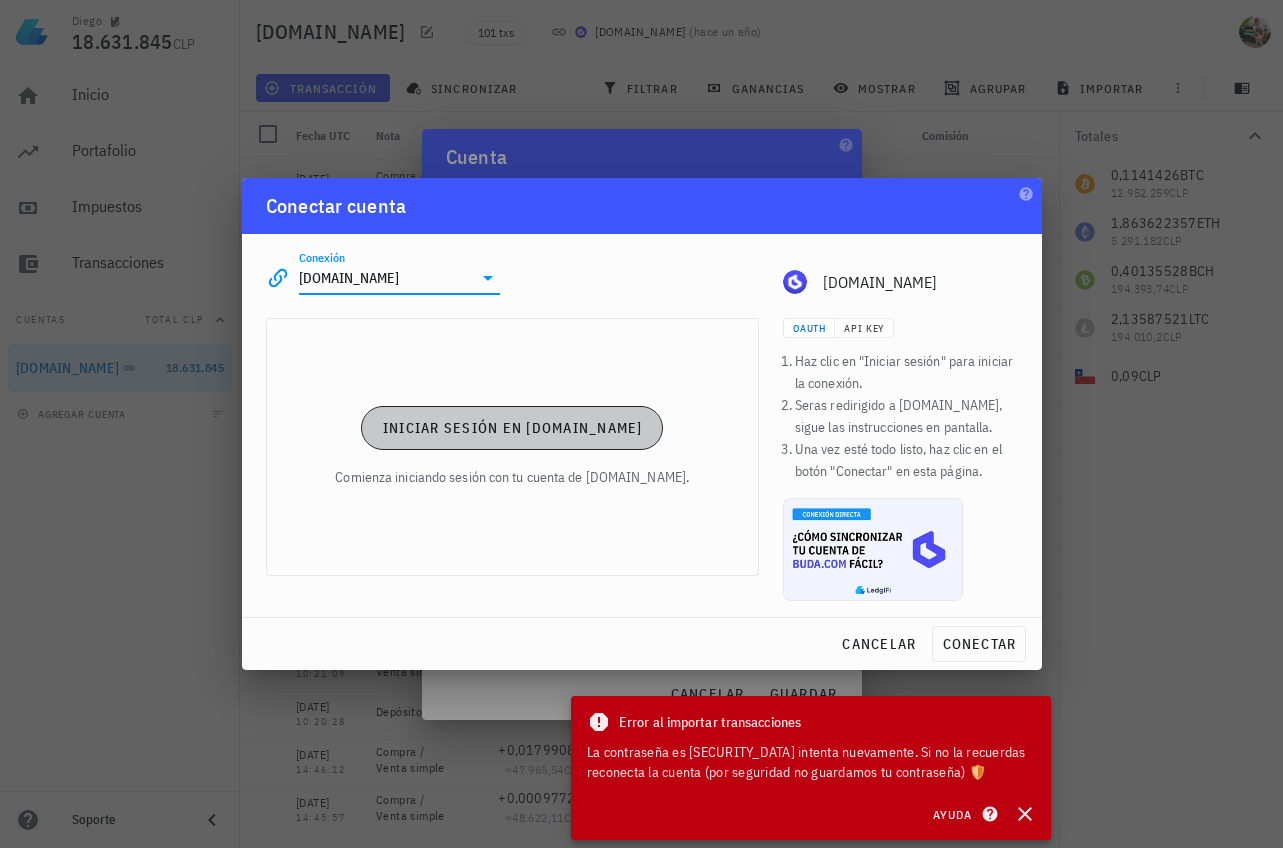 click on "Iniciar sesión en [DOMAIN_NAME]" at bounding box center [512, 428] 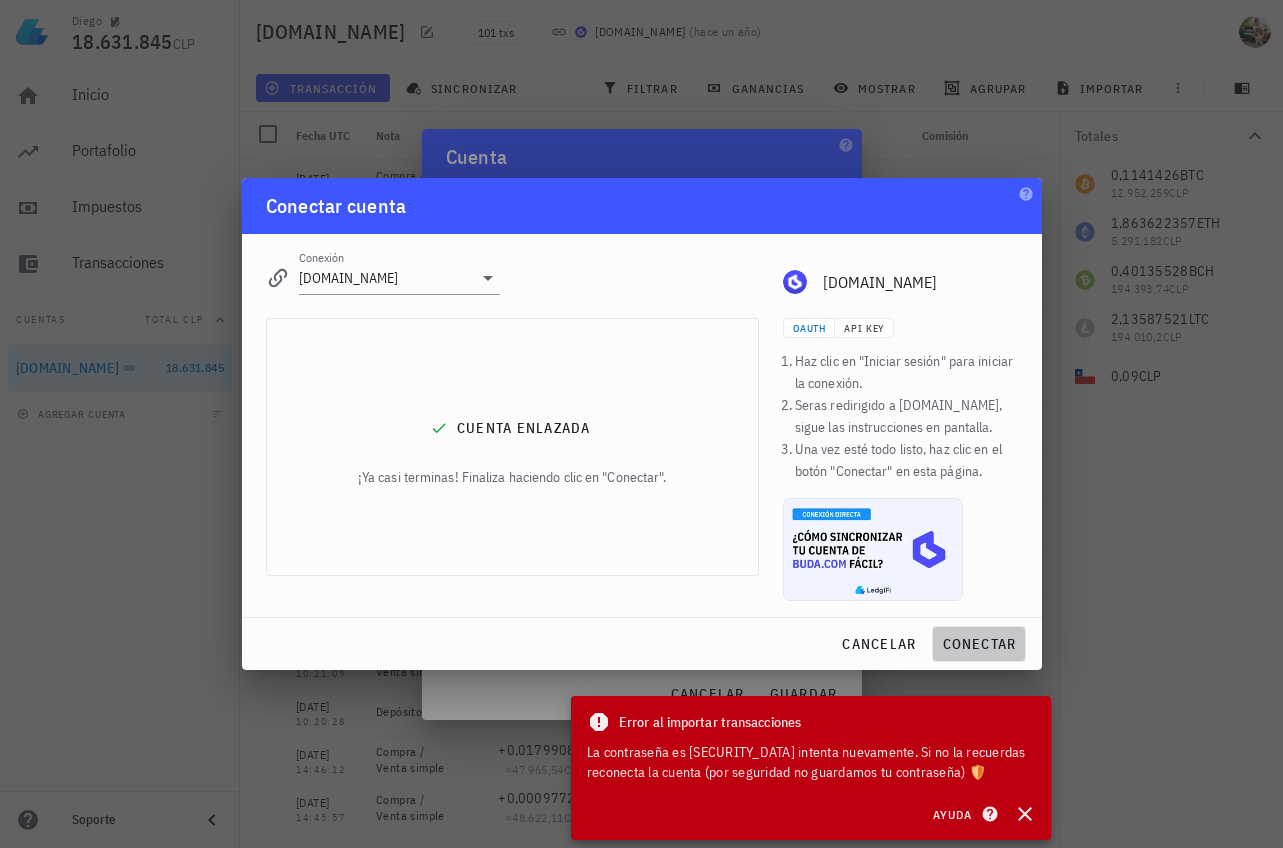 click on "conectar" at bounding box center [978, 644] 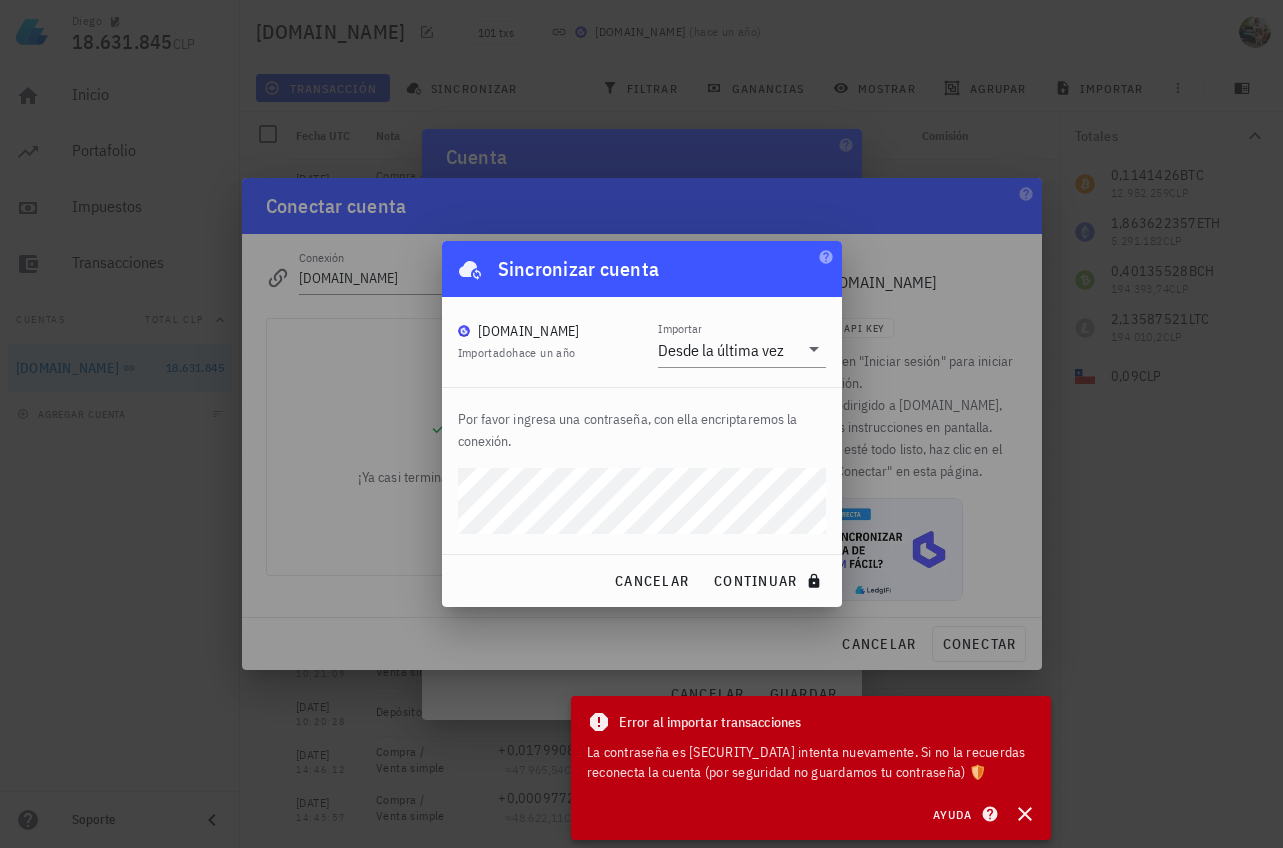 click on "continuar" at bounding box center (769, 581) 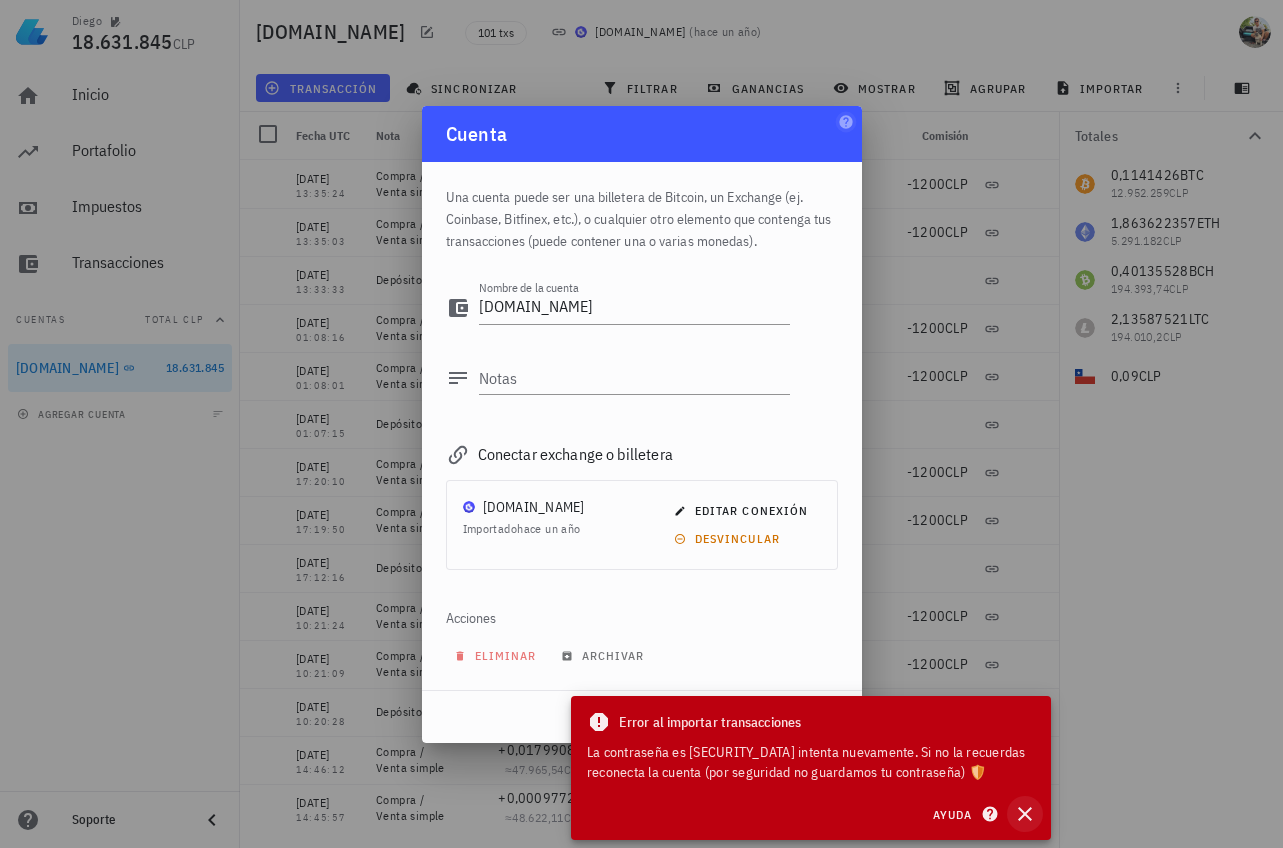 click 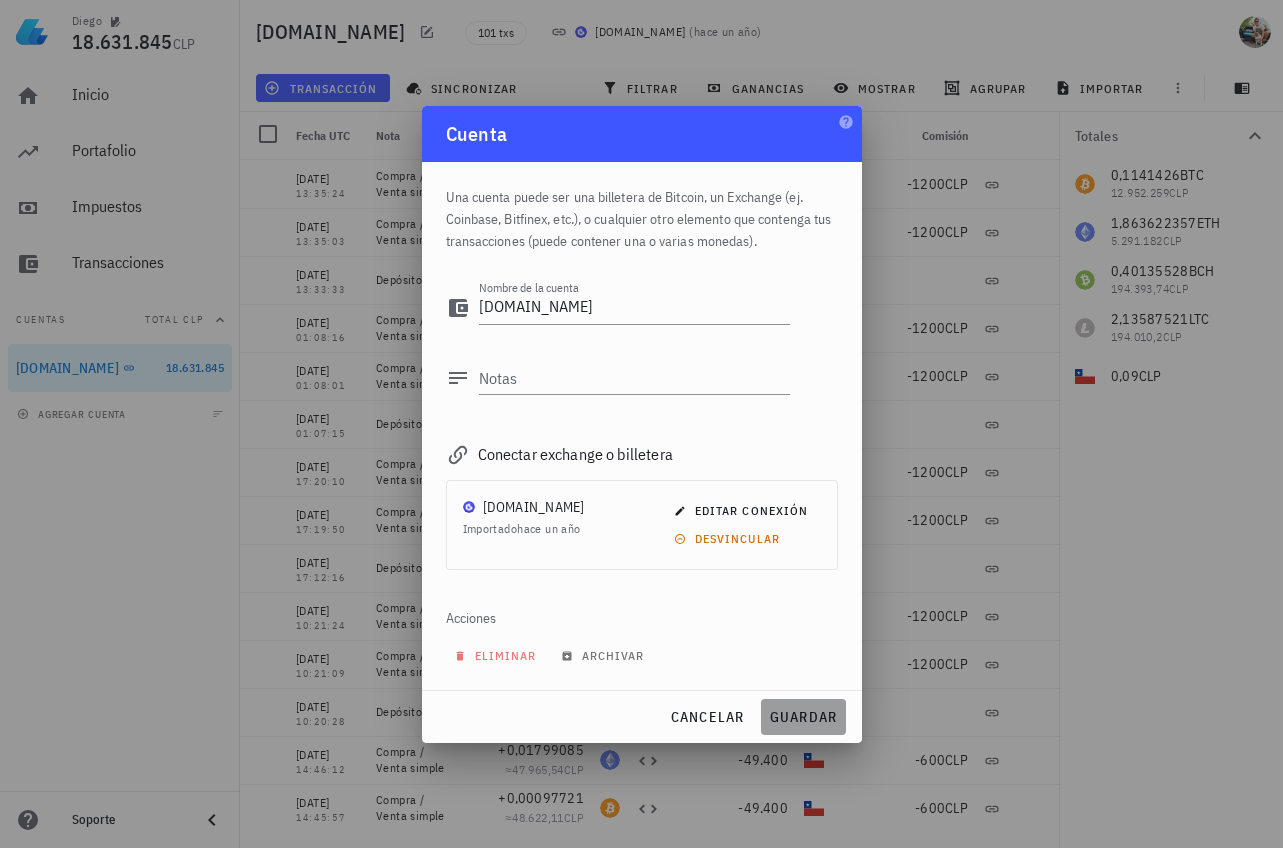 click on "guardar" at bounding box center (803, 717) 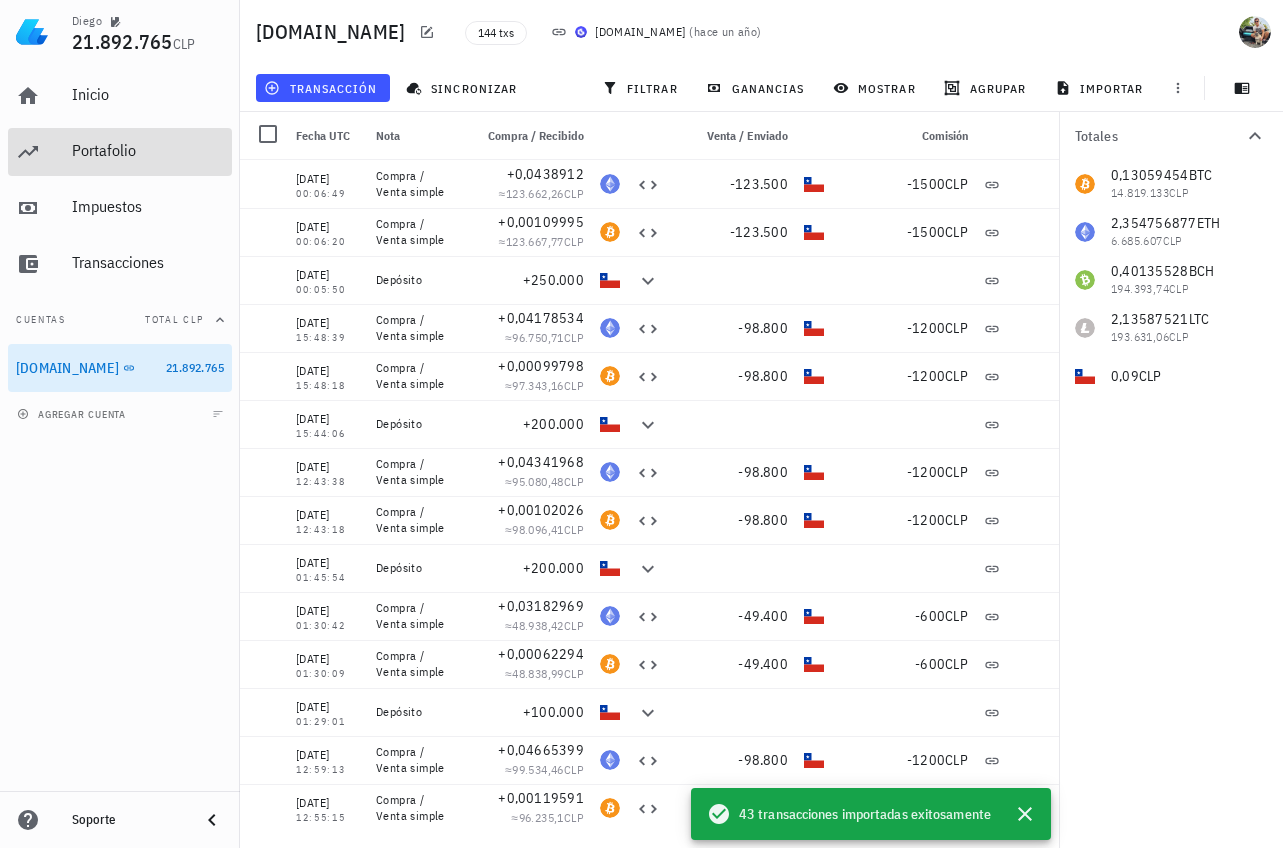 click on "Portafolio" at bounding box center [148, 150] 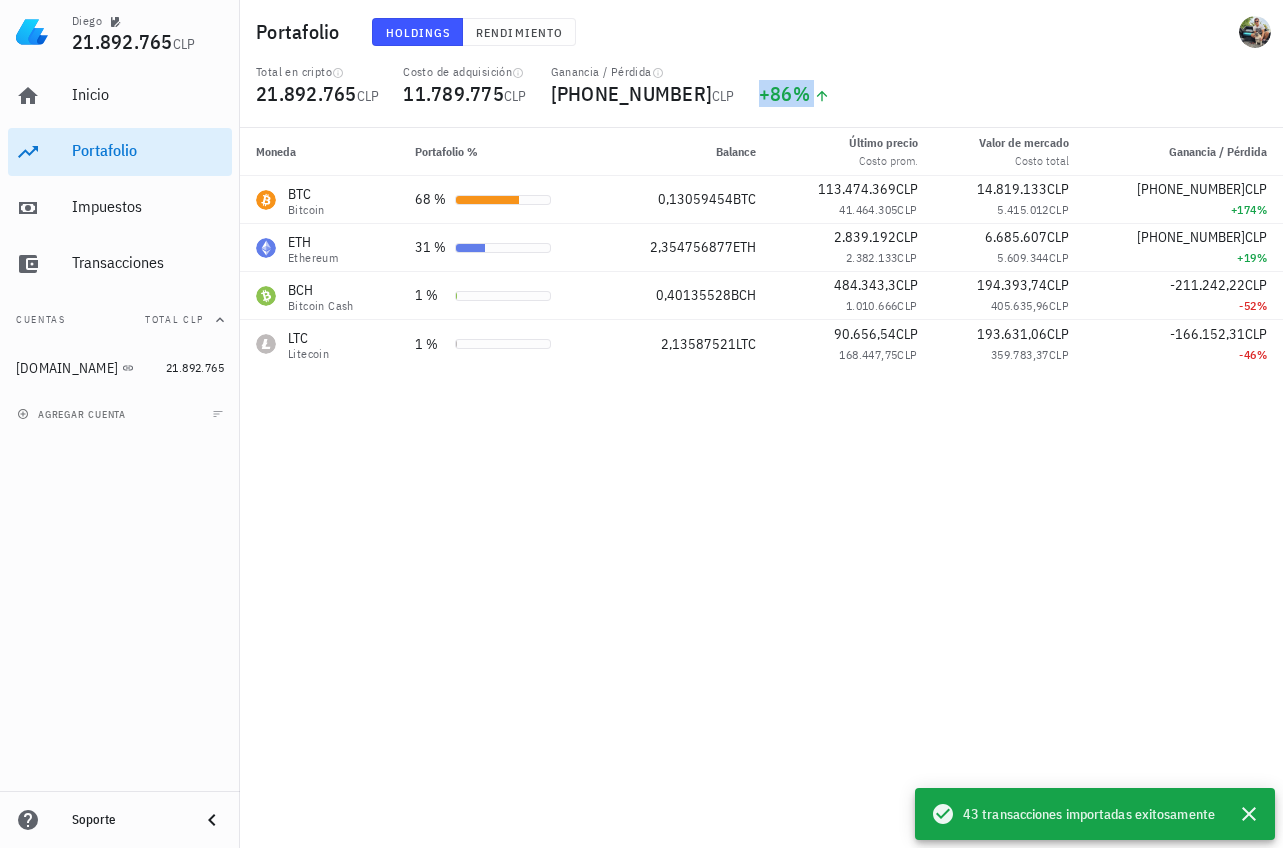 click on "%" at bounding box center (801, 93) 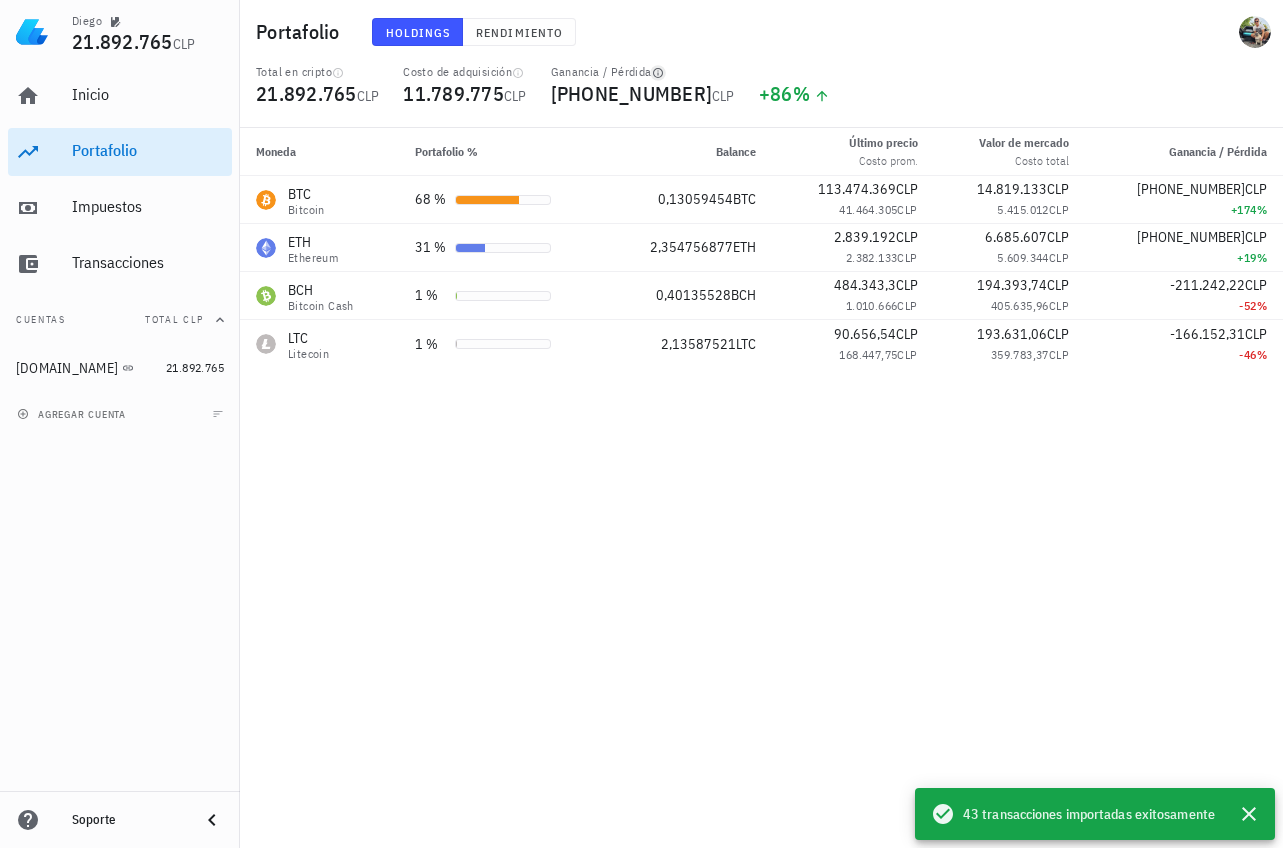 click 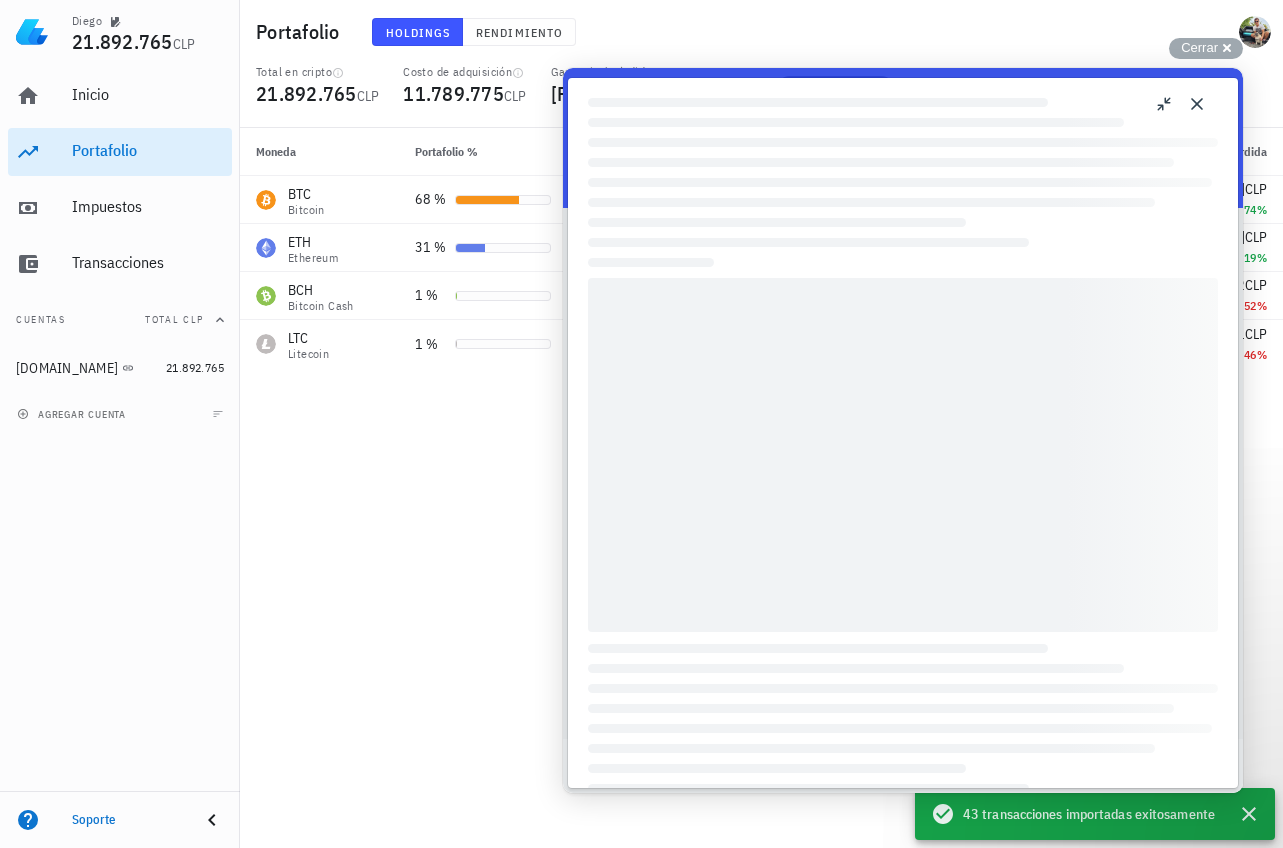 click on "Holdings   Rendimiento" at bounding box center [638, 32] 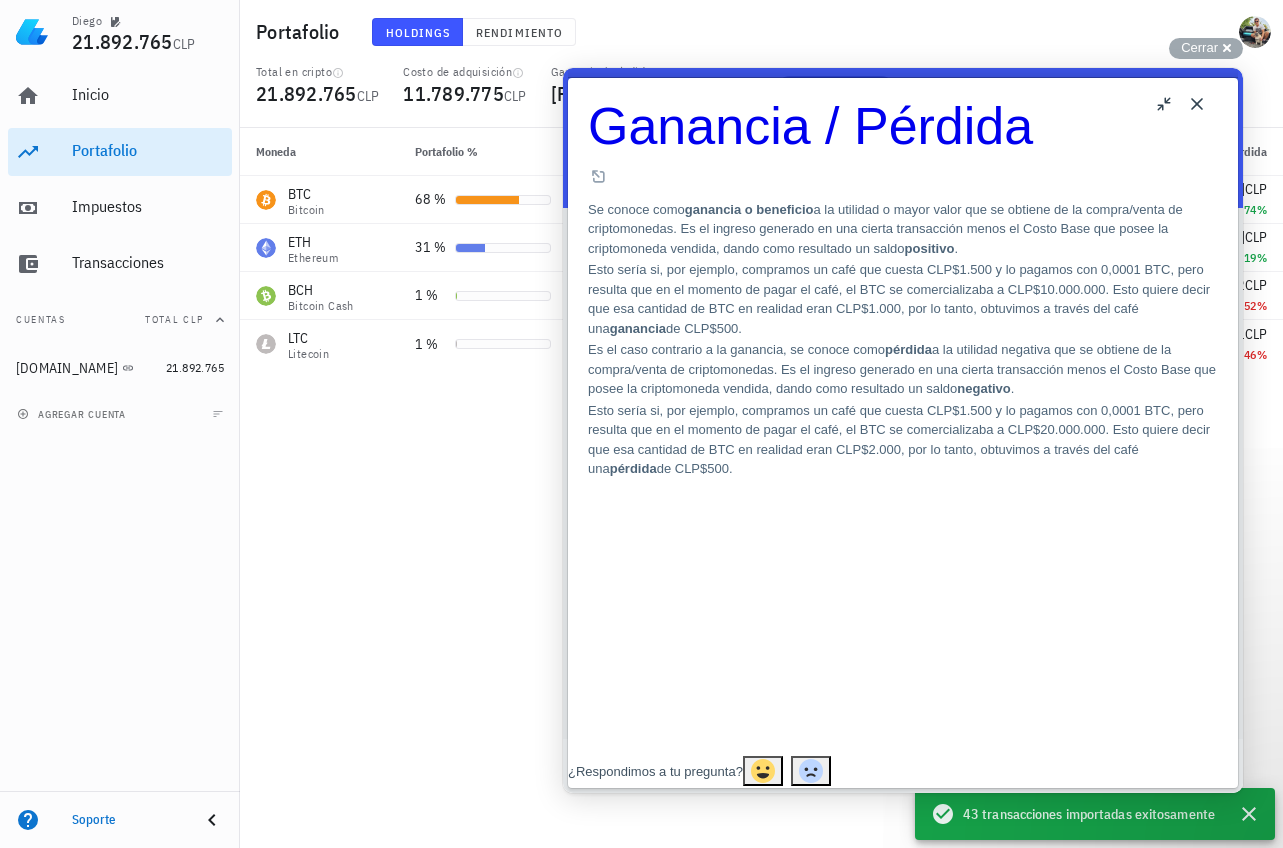 click on "Holdings   Rendimiento" at bounding box center (638, 32) 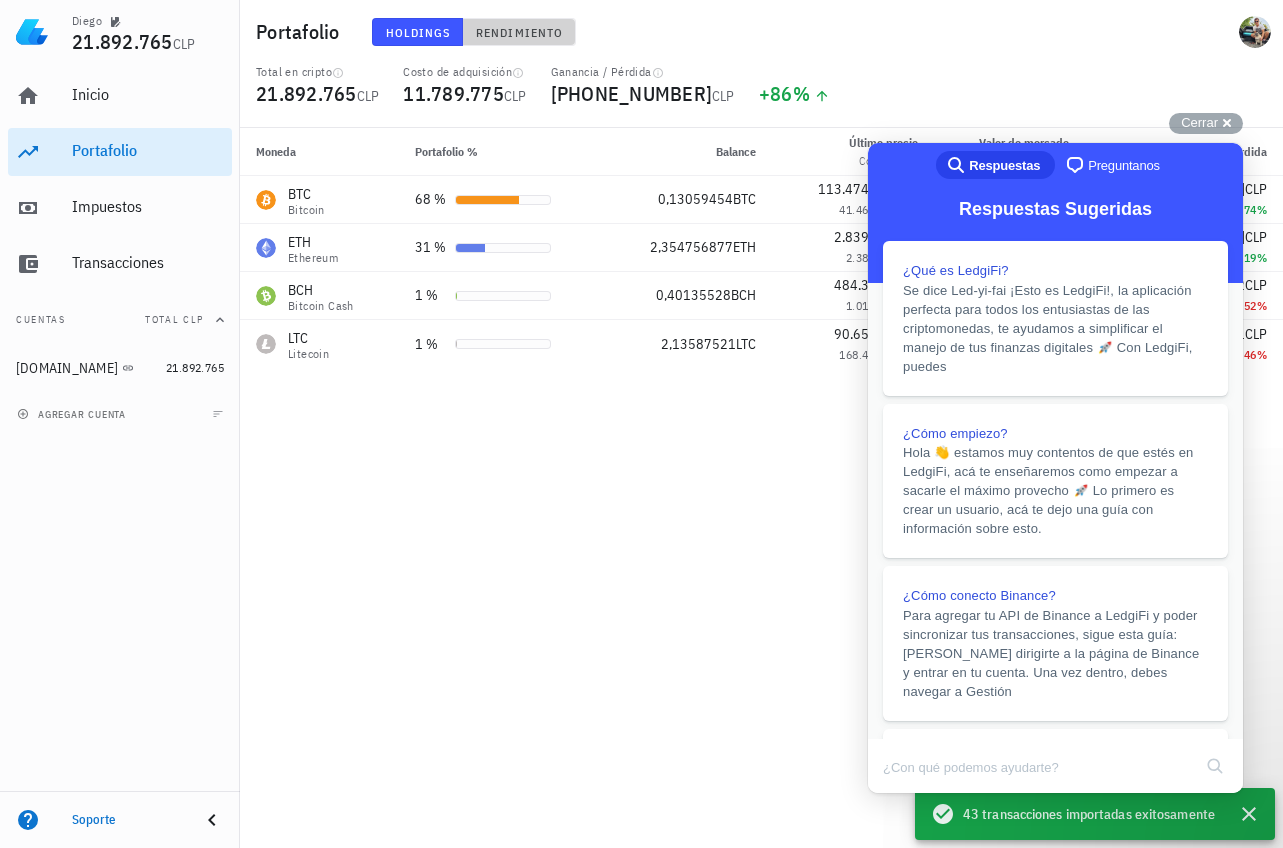 click on "Rendimiento" at bounding box center (519, 32) 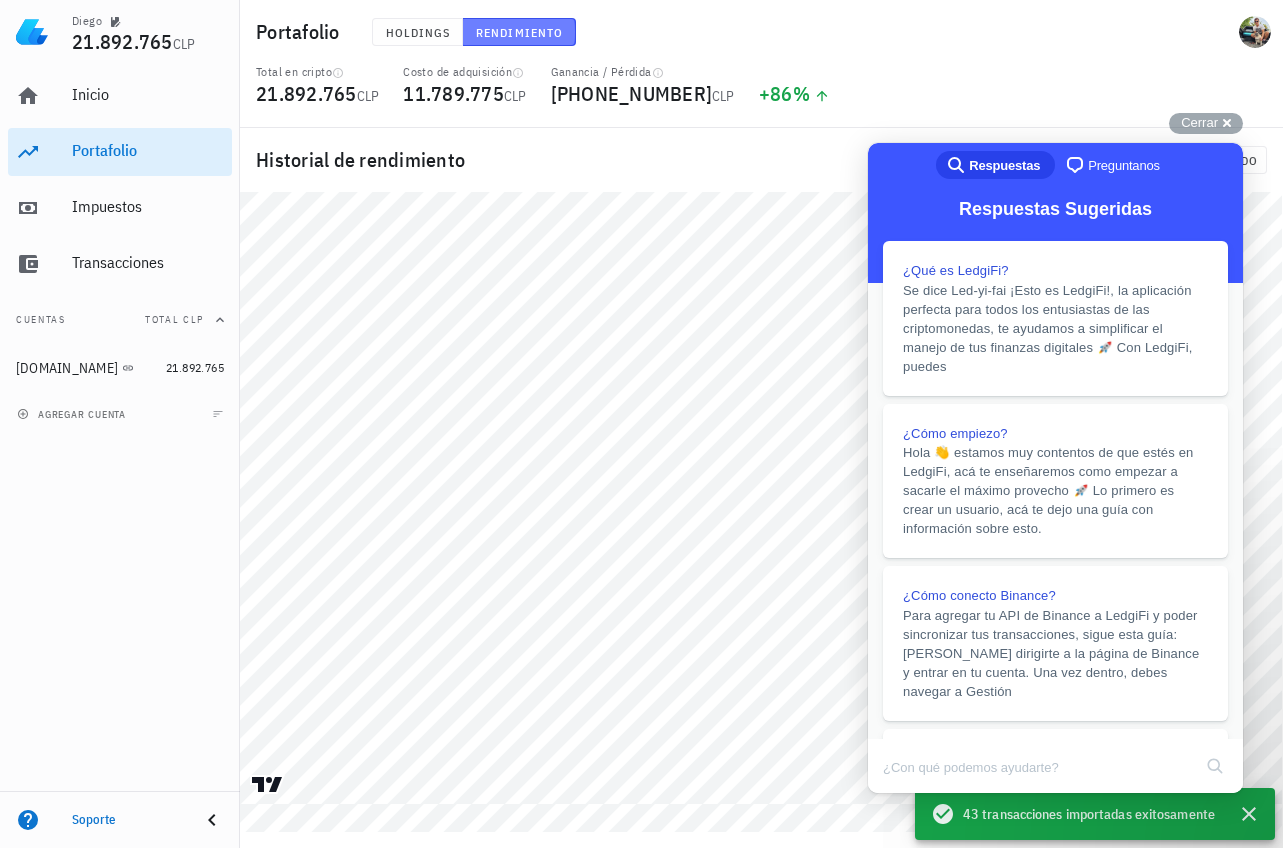 click on "Rendimiento" at bounding box center (519, 32) 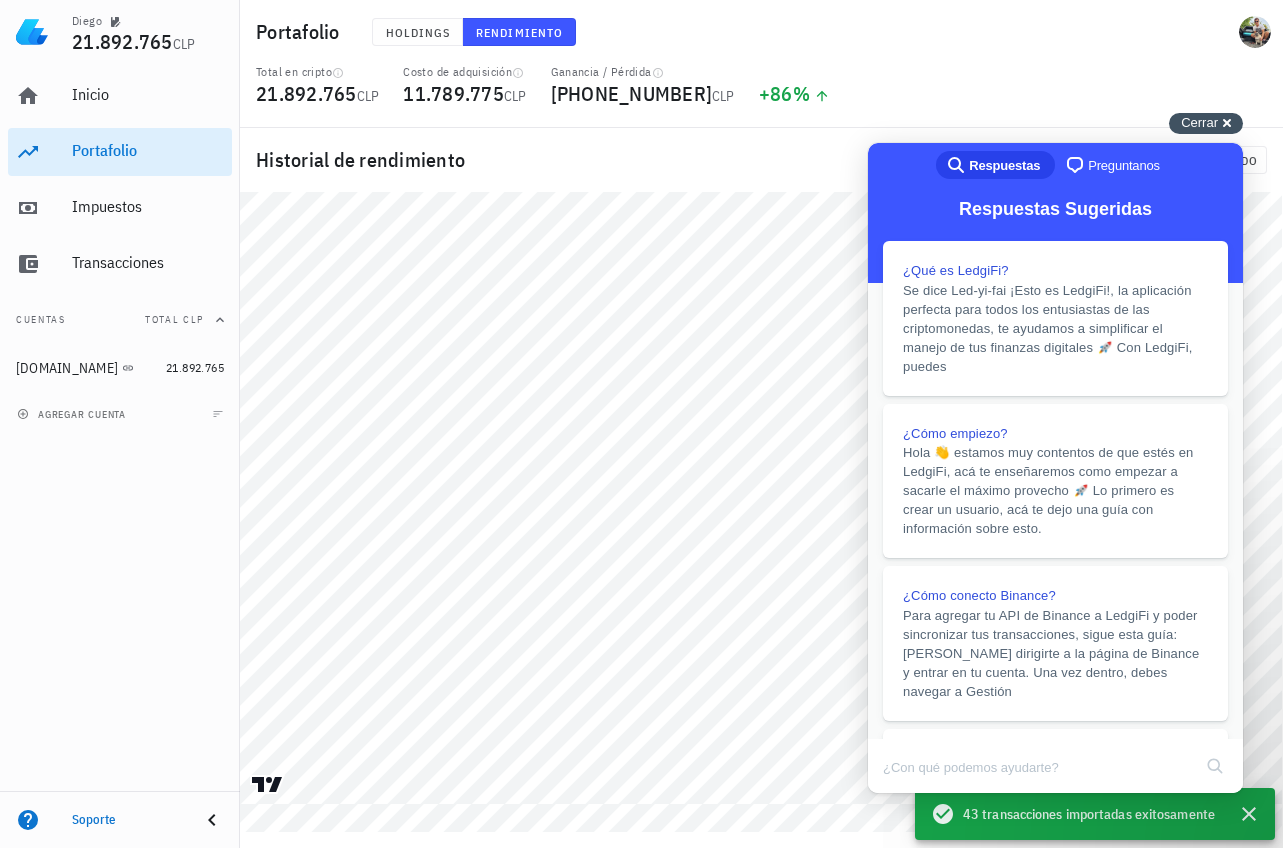 click on "Cerrar cross-small" at bounding box center [1206, 123] 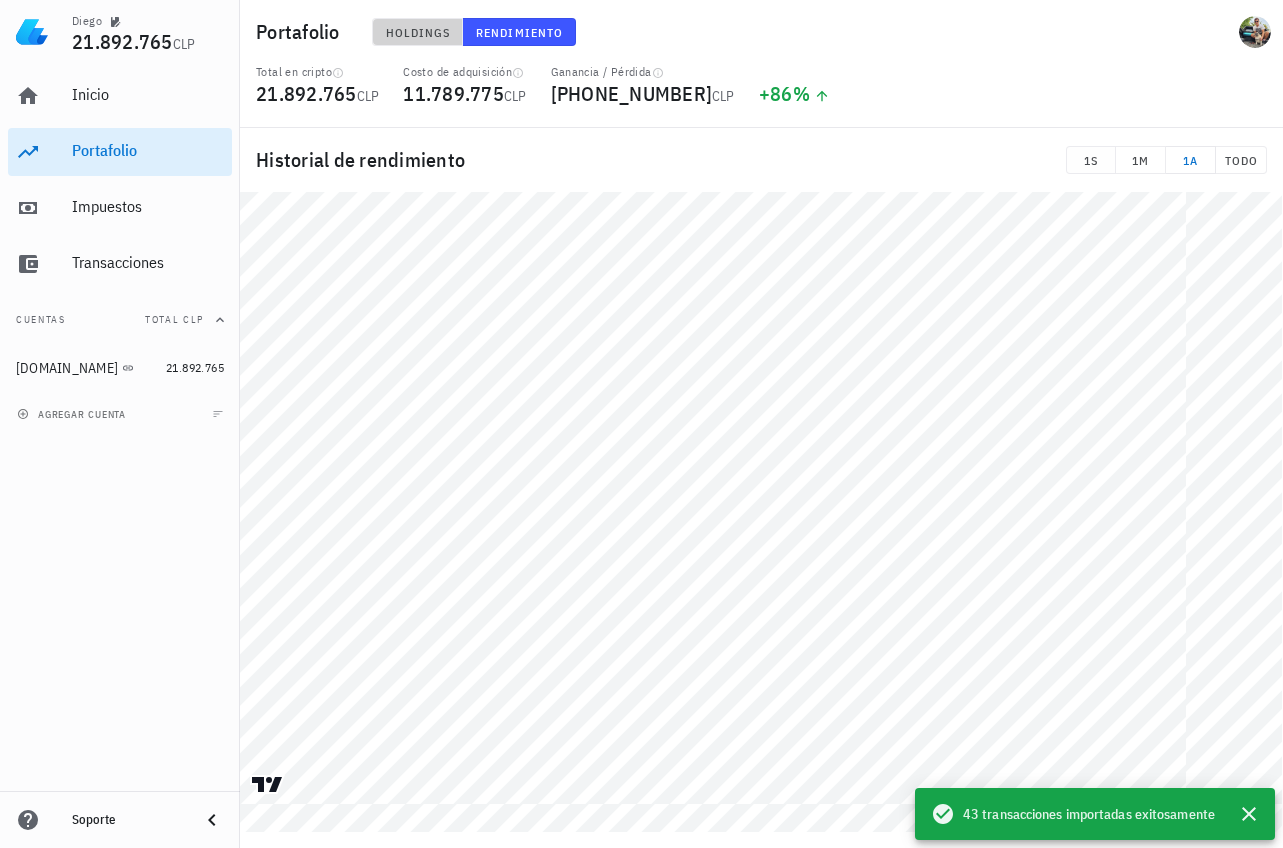 click on "Holdings" at bounding box center (418, 32) 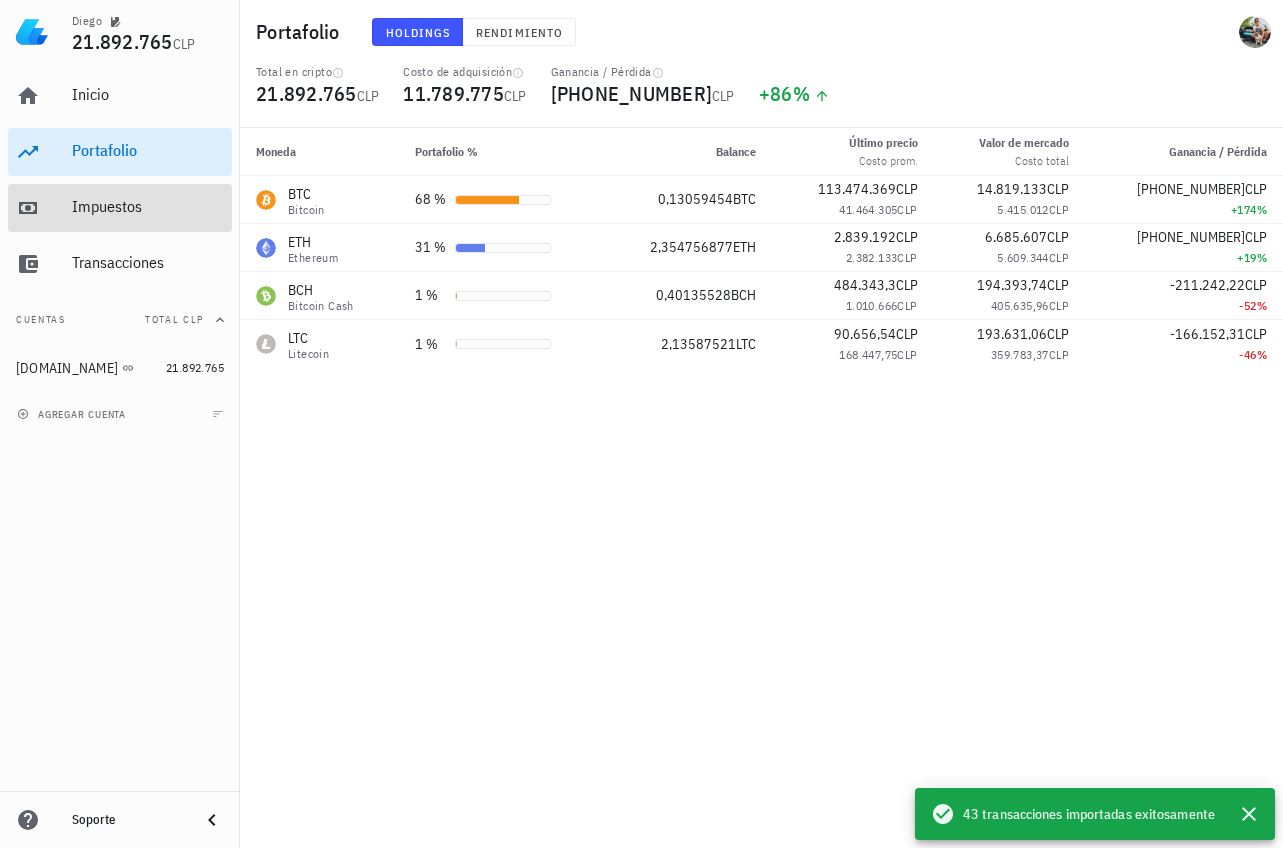 click on "Impuestos" at bounding box center [148, 207] 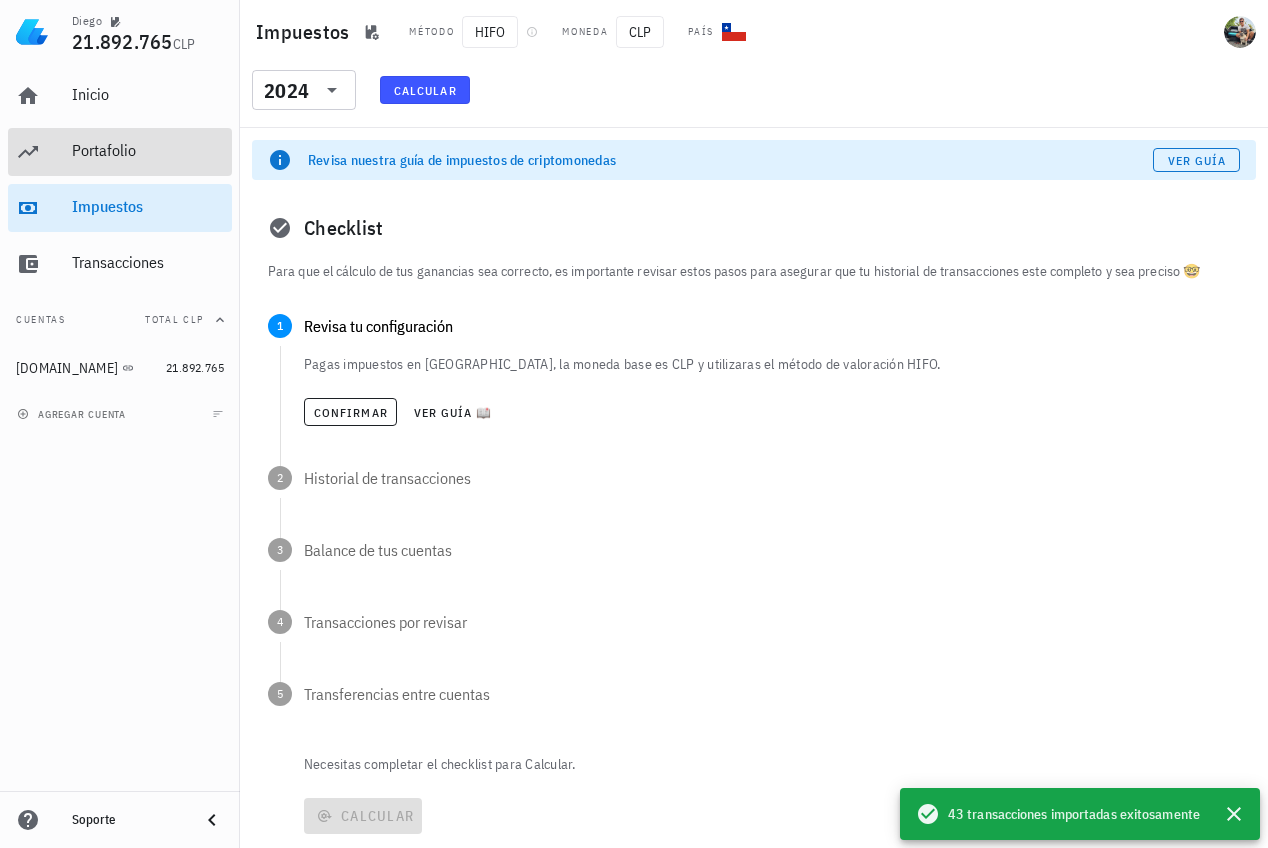 click on "Portafolio" at bounding box center [148, 151] 